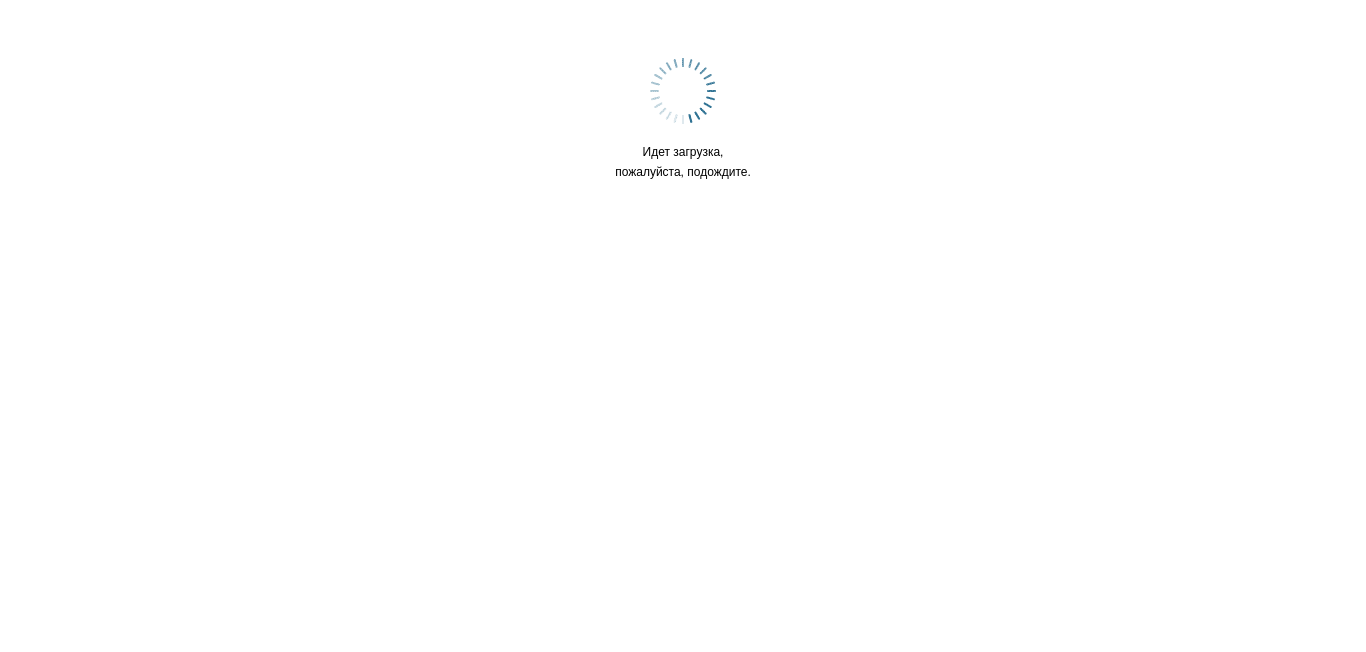 scroll, scrollTop: 0, scrollLeft: 0, axis: both 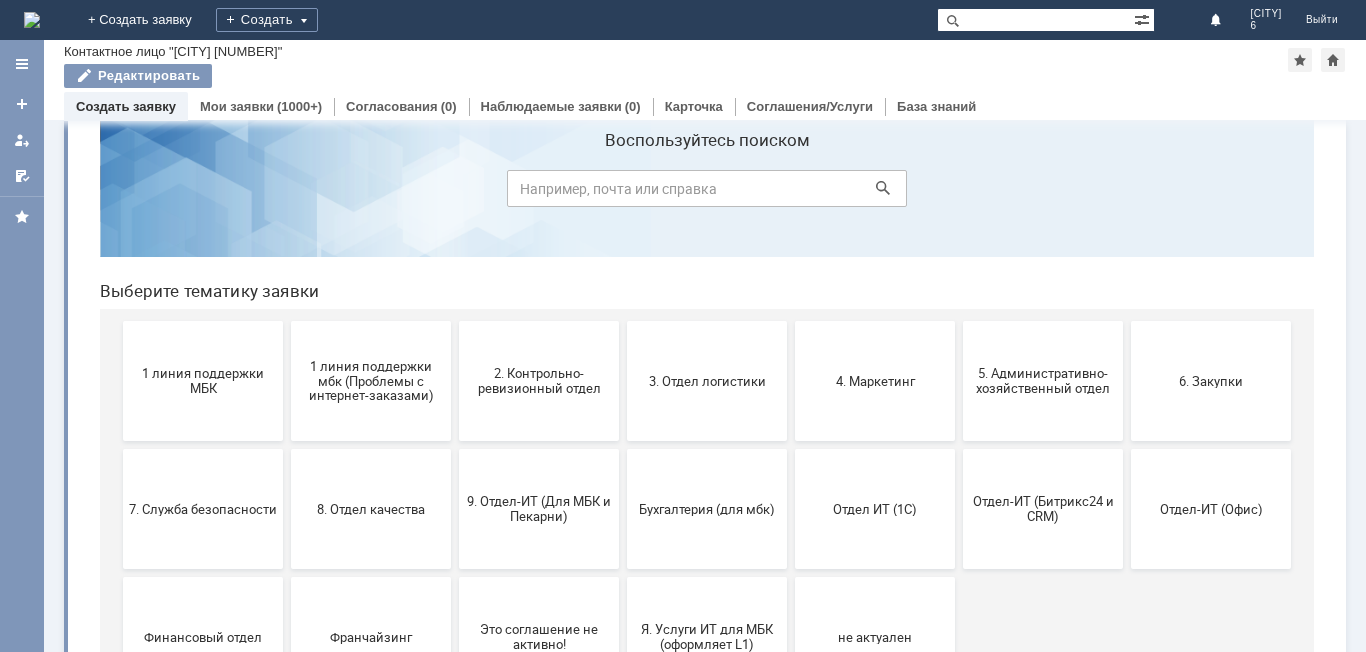 click on "Создать заявку" at bounding box center (126, 106) 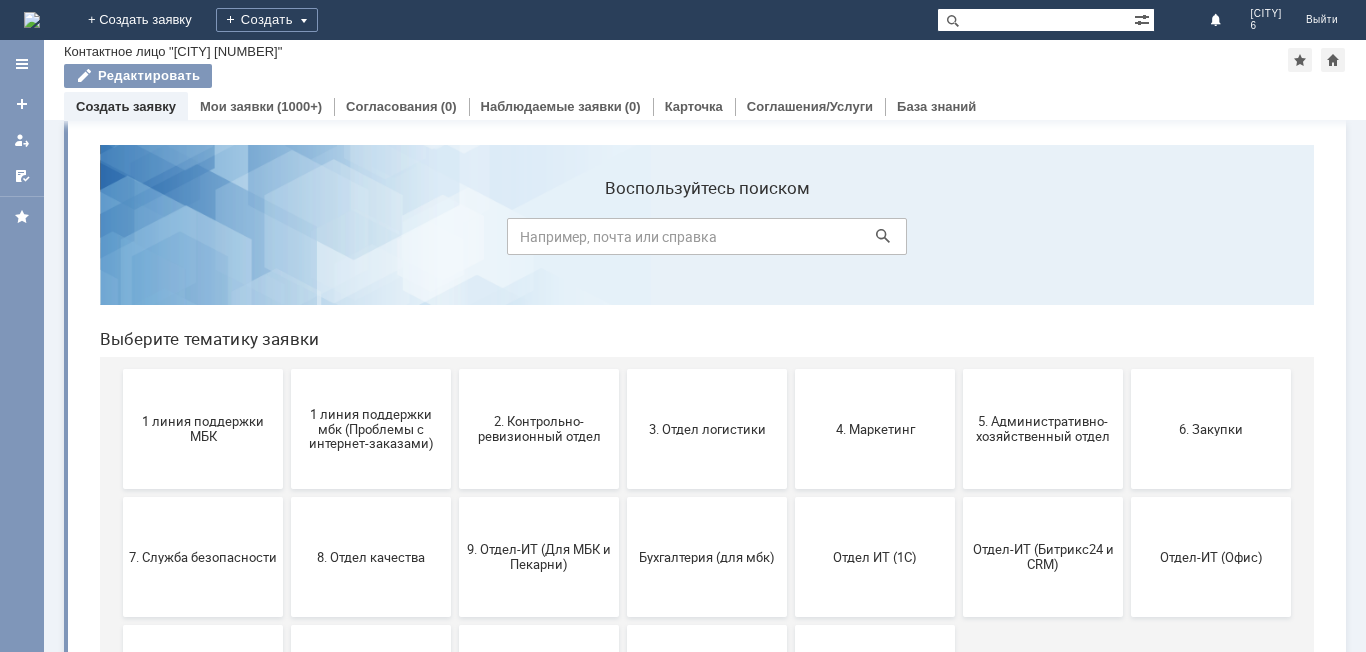 scroll, scrollTop: 0, scrollLeft: 0, axis: both 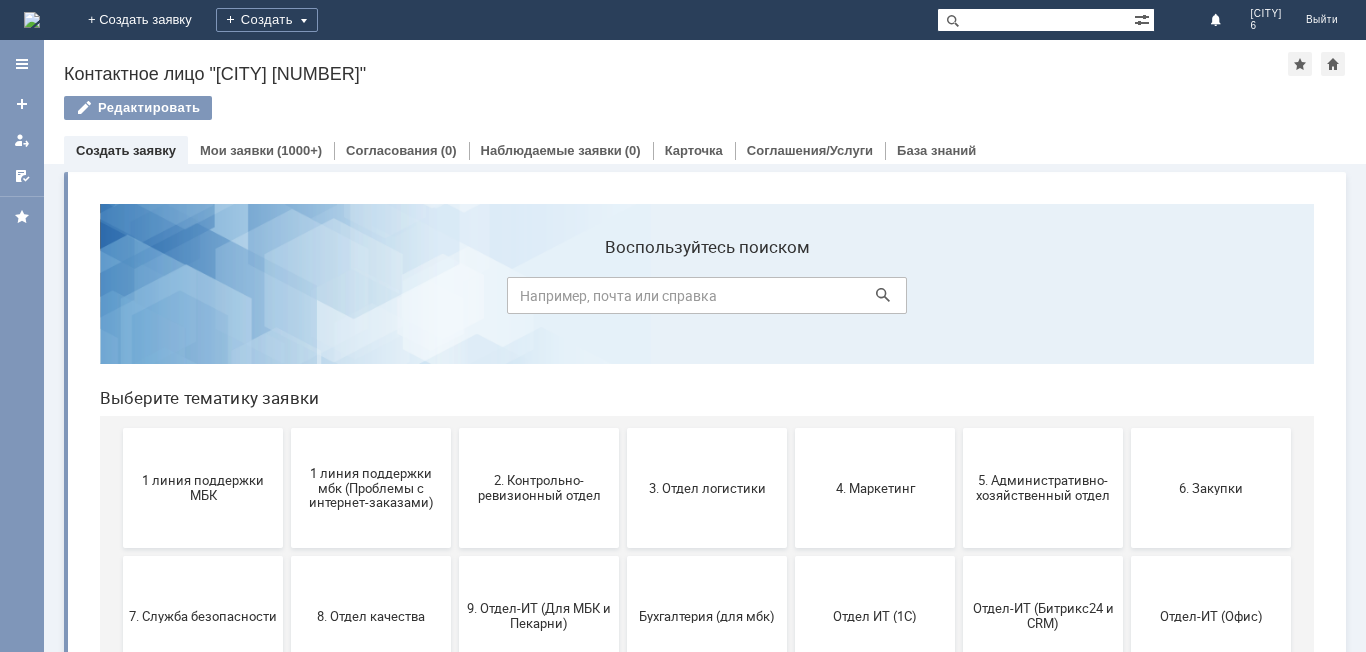click on "Создать заявку" at bounding box center (126, 150) 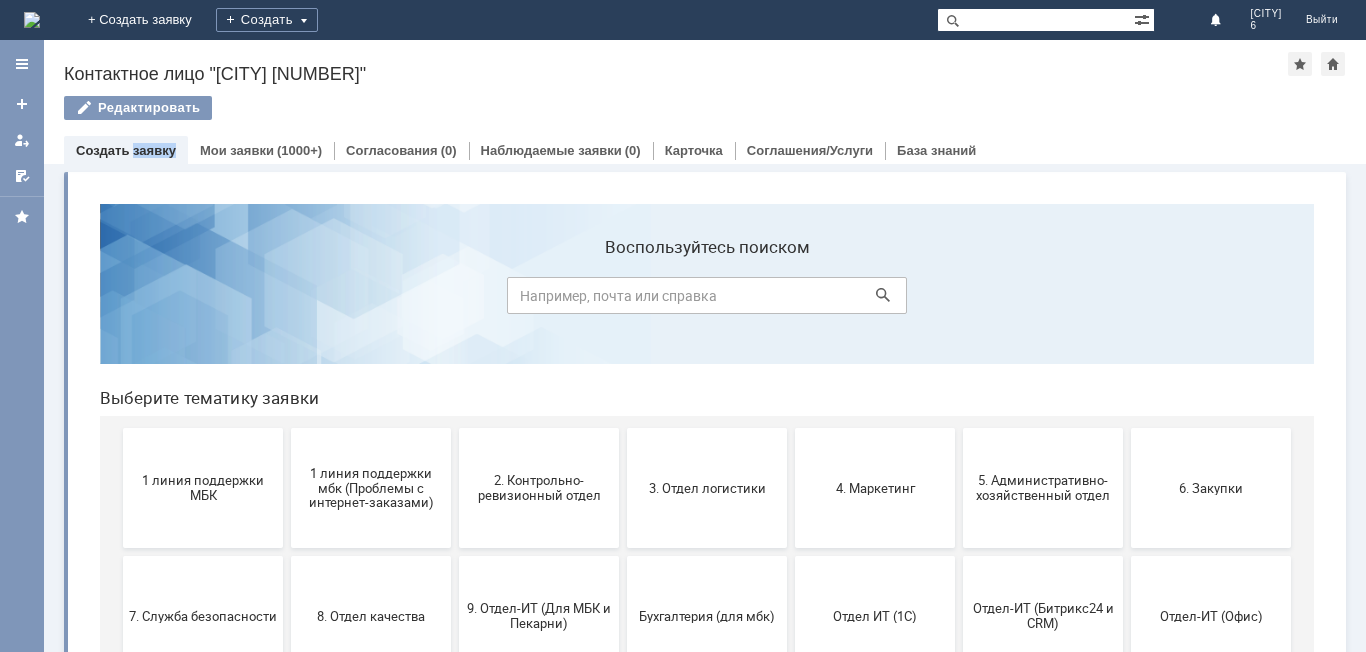 click on "Создать заявку" at bounding box center [126, 150] 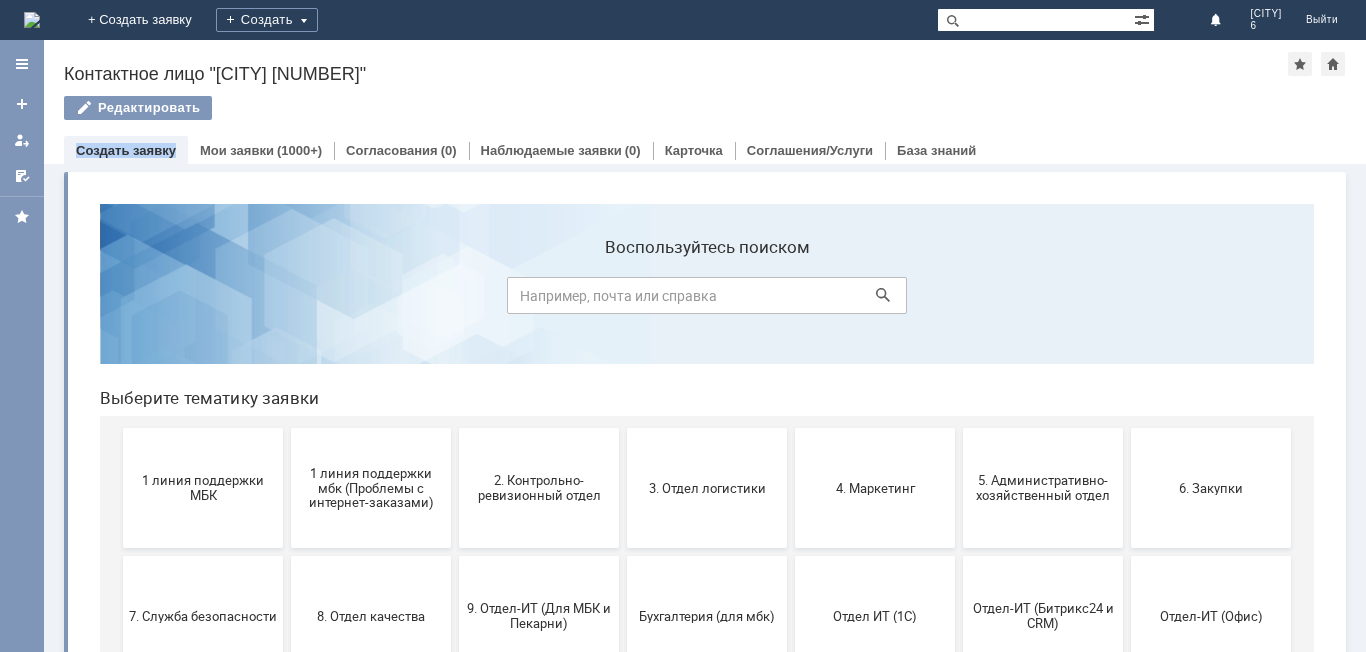 click on "Создать заявку" at bounding box center (126, 150) 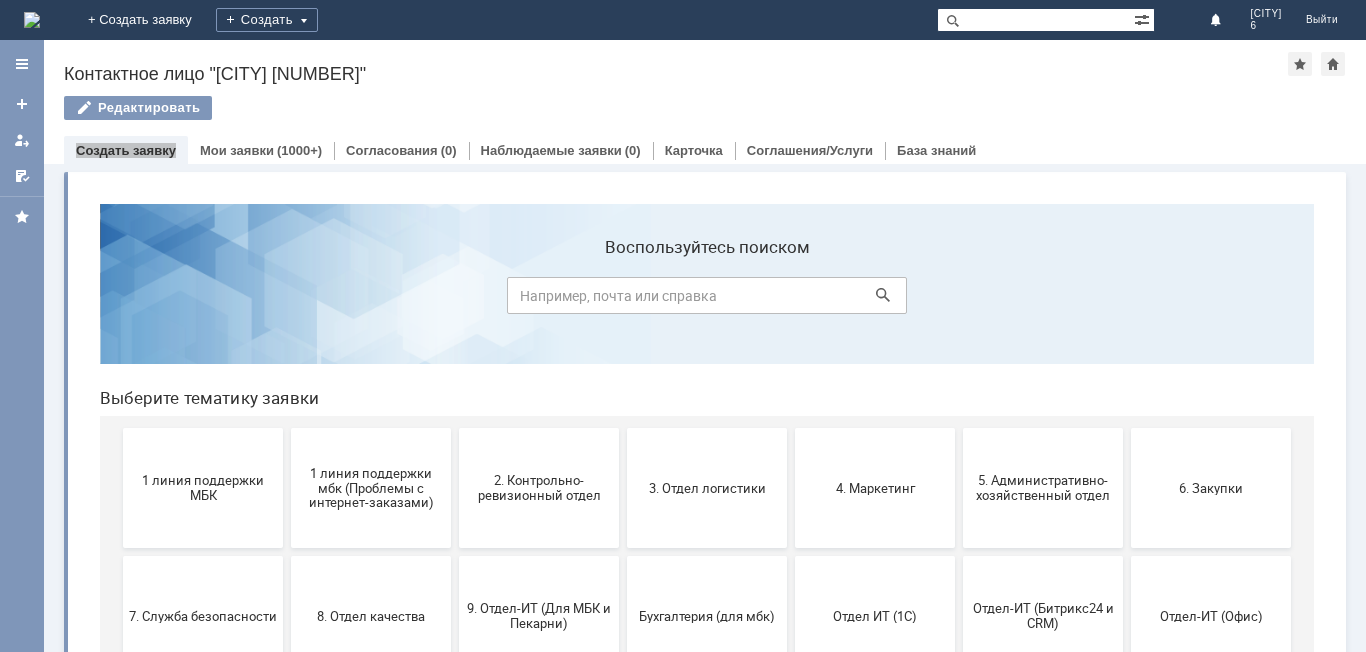 drag, startPoint x: 157, startPoint y: 202, endPoint x: 158, endPoint y: 188, distance: 14.035668 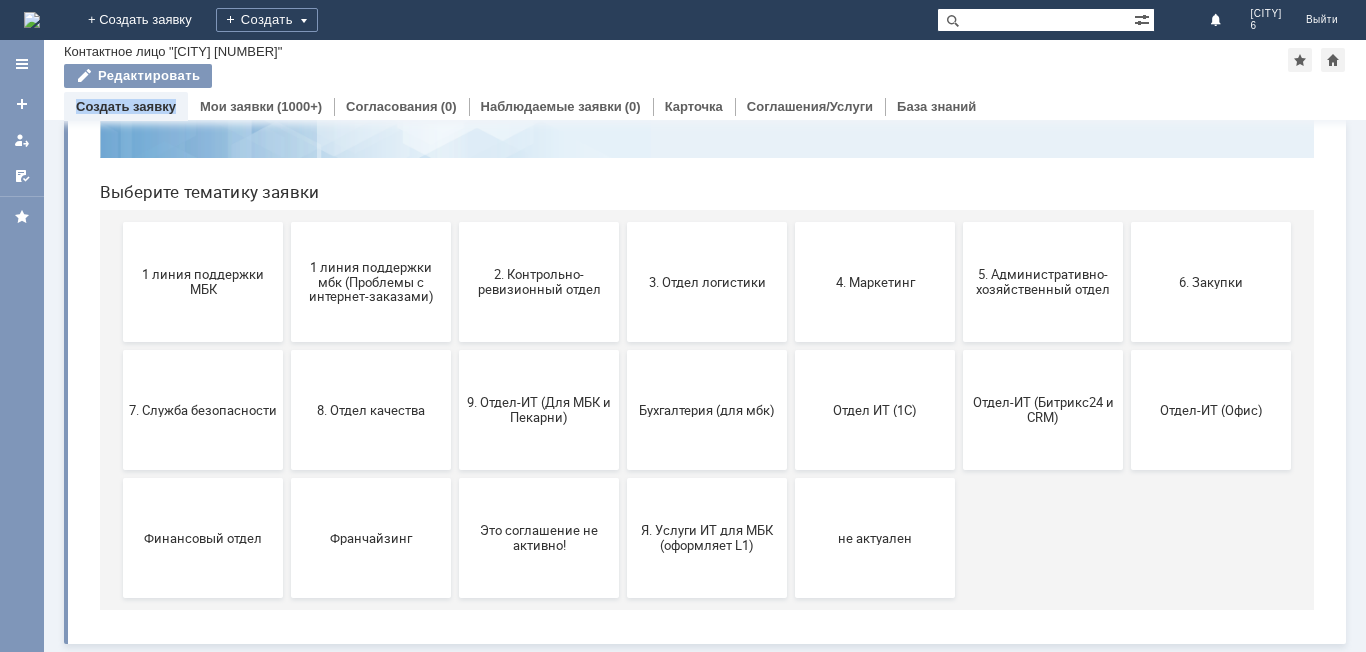 scroll, scrollTop: 0, scrollLeft: 0, axis: both 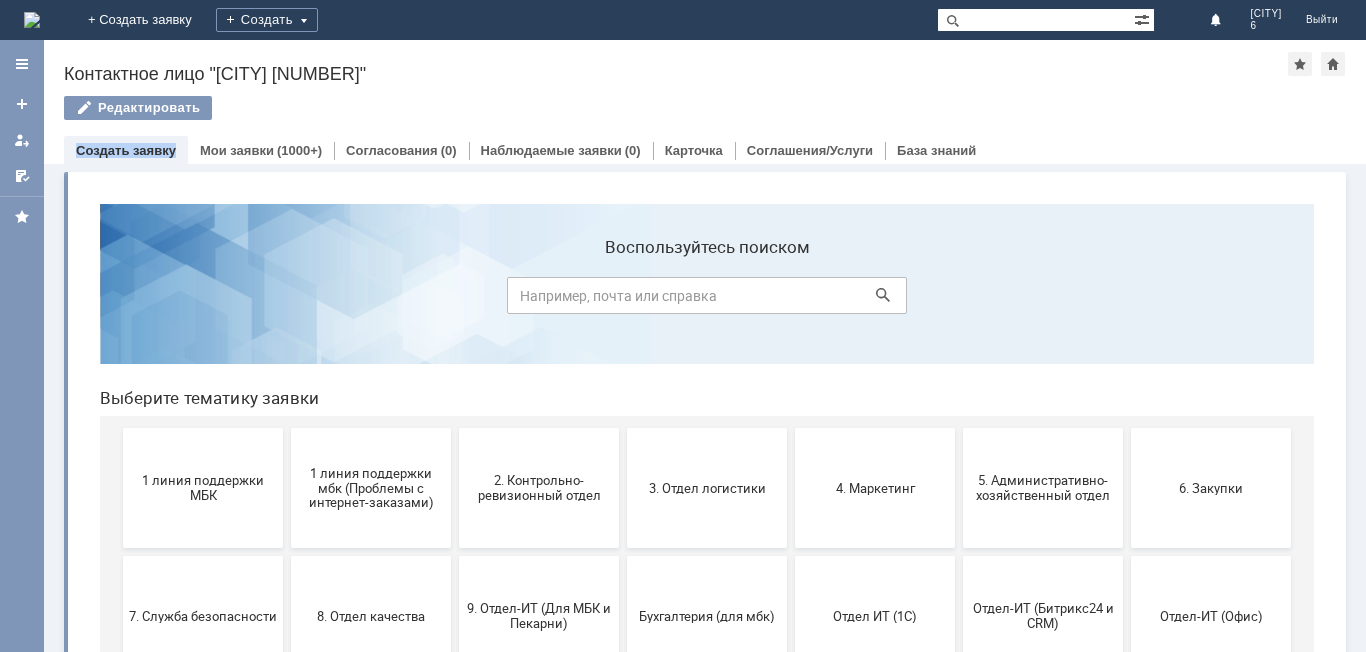 click on "Создать заявку" at bounding box center (126, 150) 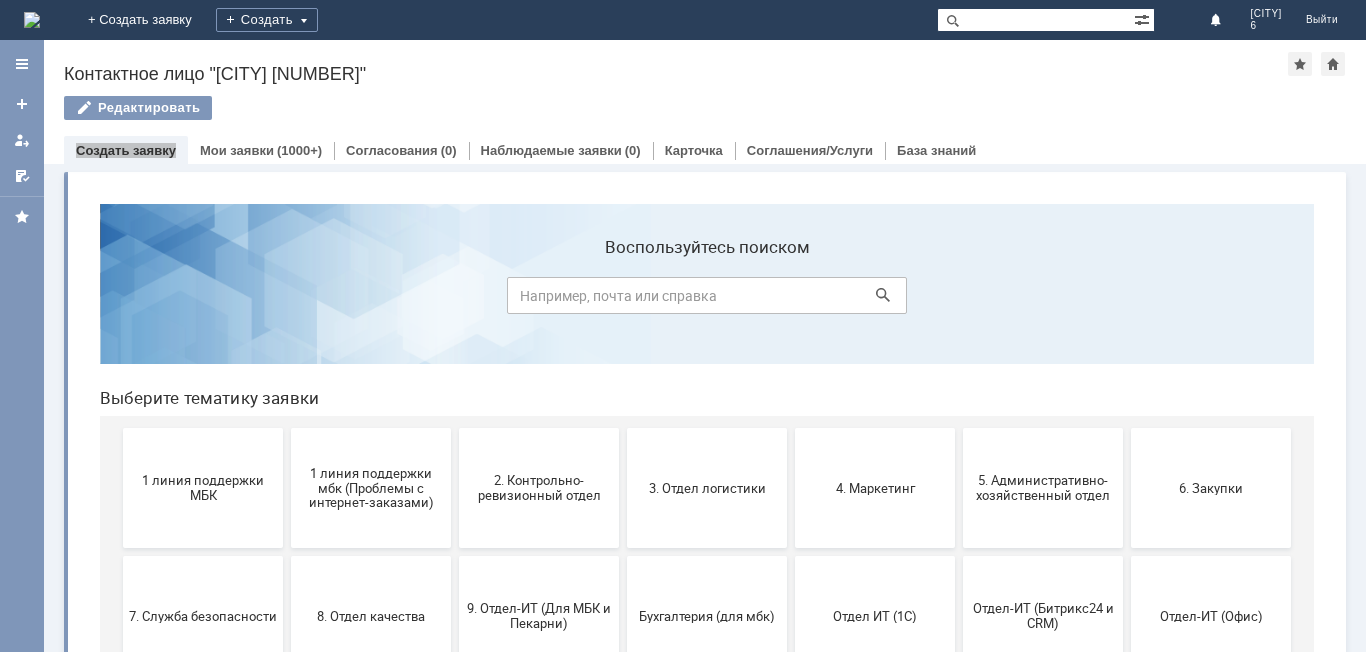 drag, startPoint x: 143, startPoint y: 247, endPoint x: 151, endPoint y: 216, distance: 32.01562 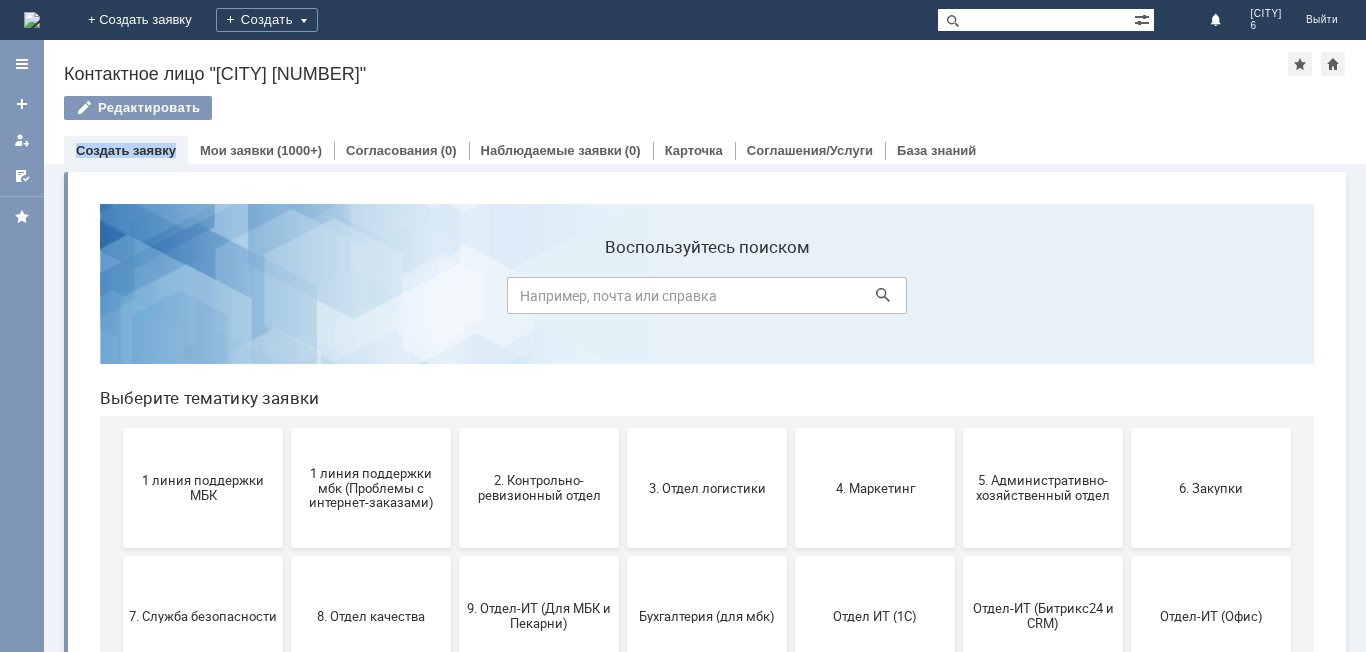 click on "Создать заявку" at bounding box center [126, 150] 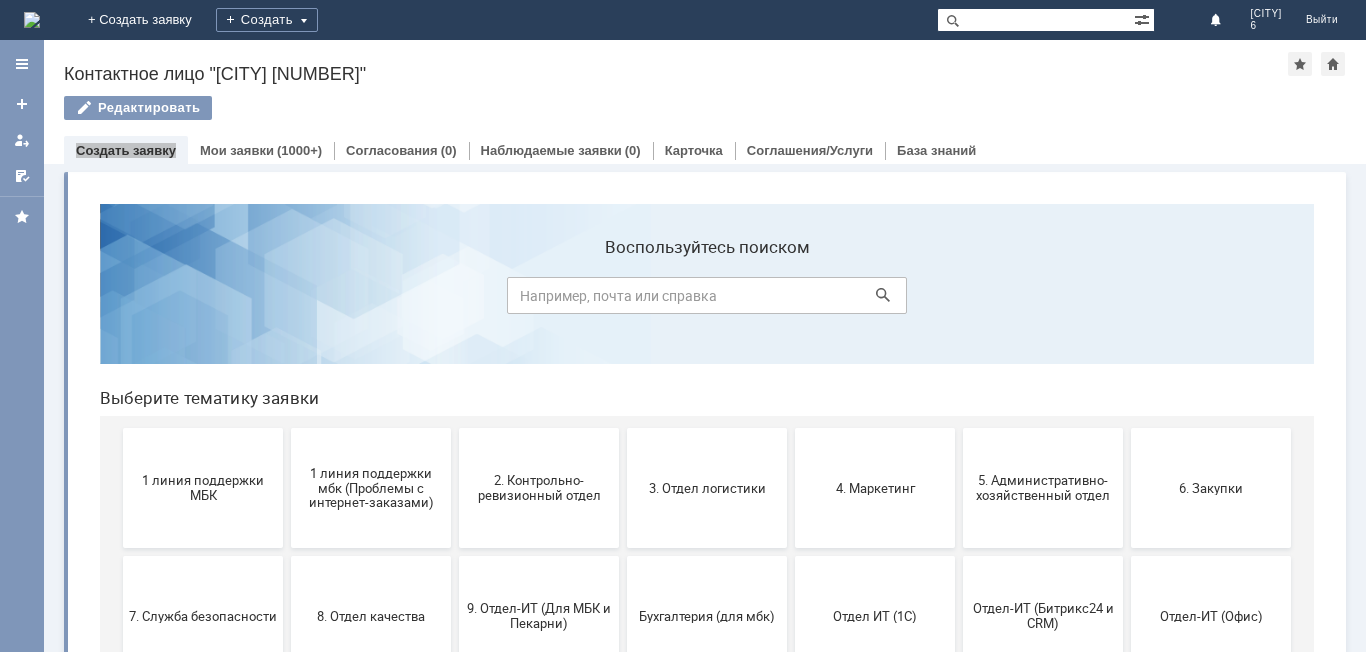 click on "Воспользуйтесь поиском Выберите тематику заявки 1 линия поддержки МБК 1 линия поддержки мбк (Проблемы с интернет-заказами) 2. Контрольно-ревизионный отдел 3. Отдел логистики 4. Маркетинг 5. Административно-хозяйственный отдел 6. Закупки 7. Служба безопасности 8. Отдел качества 9. Отдел-ИТ (Для МБК и Пекарни) Бухгалтерия (для мбк) Отдел ИТ (1С) Отдел-ИТ (Битрикс24 и CRM) Отдел-ИТ (Офис) Финансовый отдел Франчайзинг Это соглашение не активно! Я. Услуги ИТ для МБК (оформляет L1) не актуален" at bounding box center [707, 510] 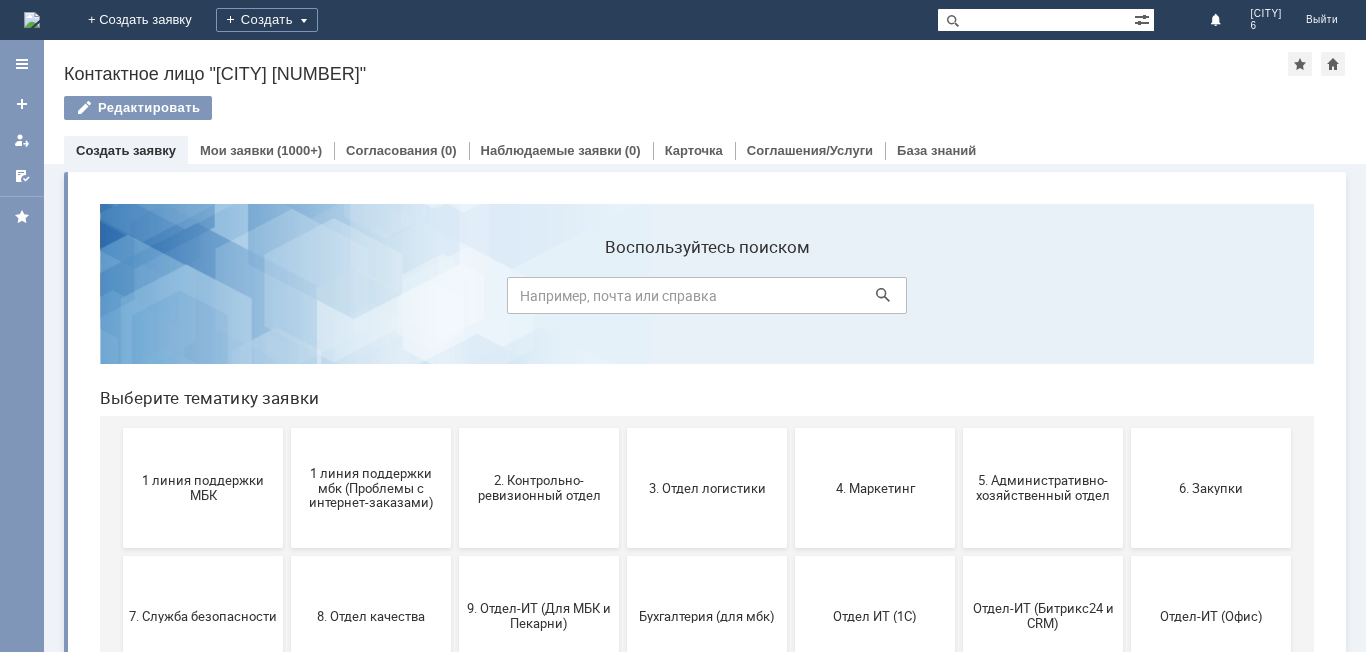 click on "Витрина услуг" at bounding box center [705, 511] 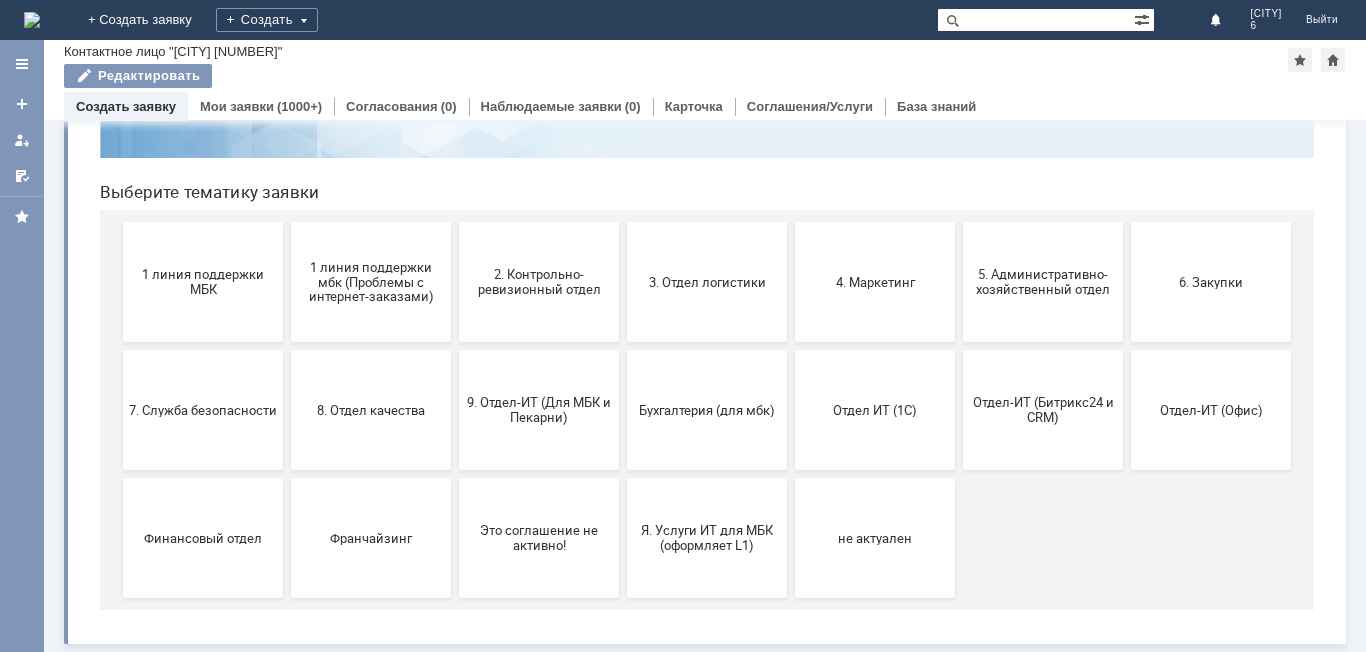 scroll, scrollTop: 163, scrollLeft: 0, axis: vertical 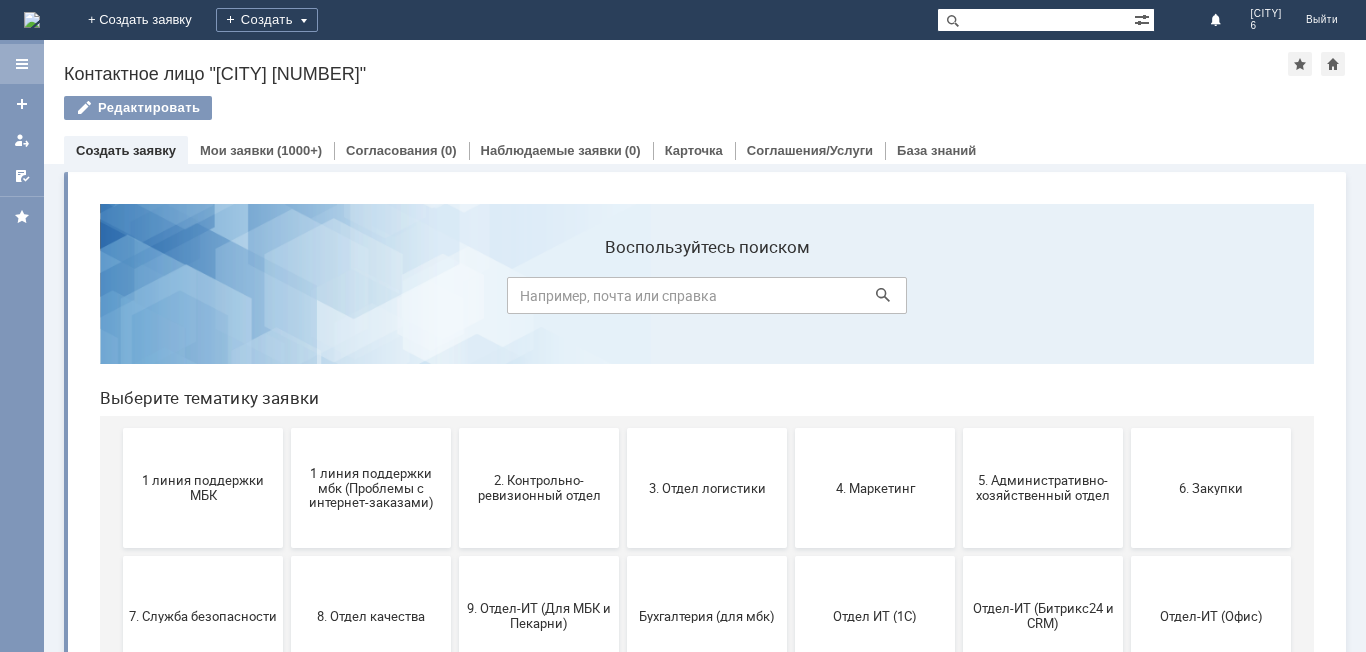 click at bounding box center (22, 64) 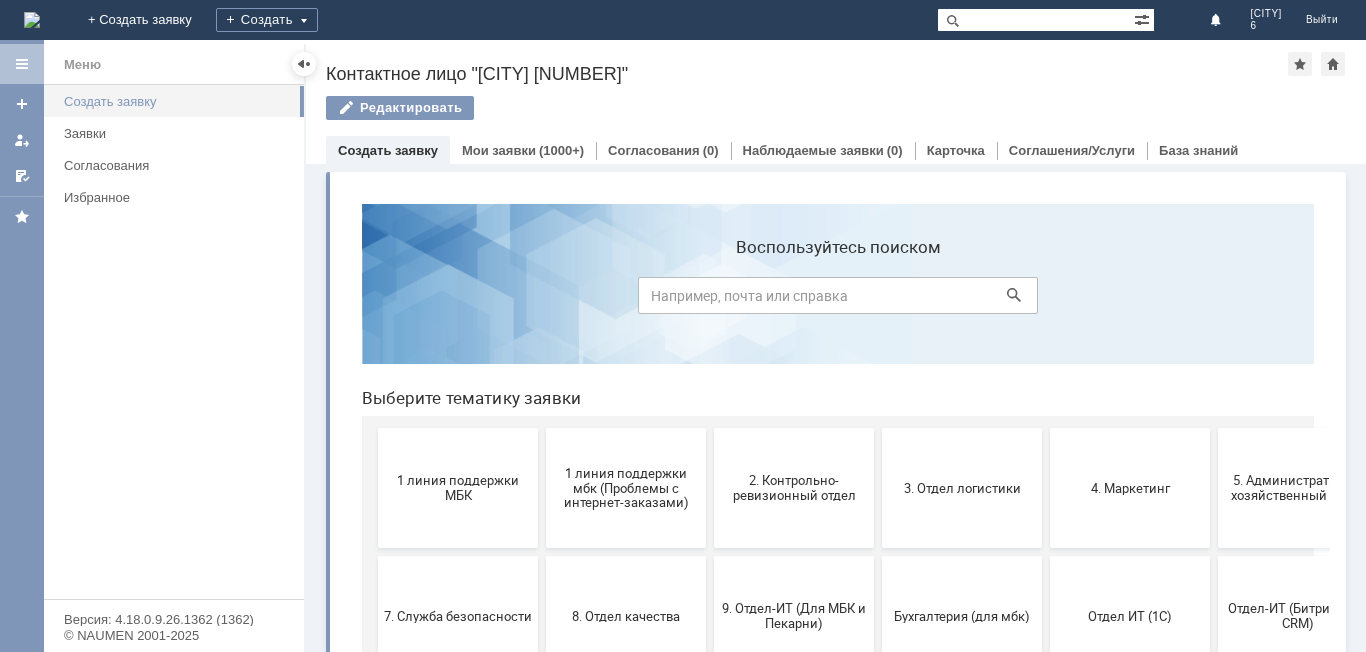 click on "Создать заявку" at bounding box center [178, 101] 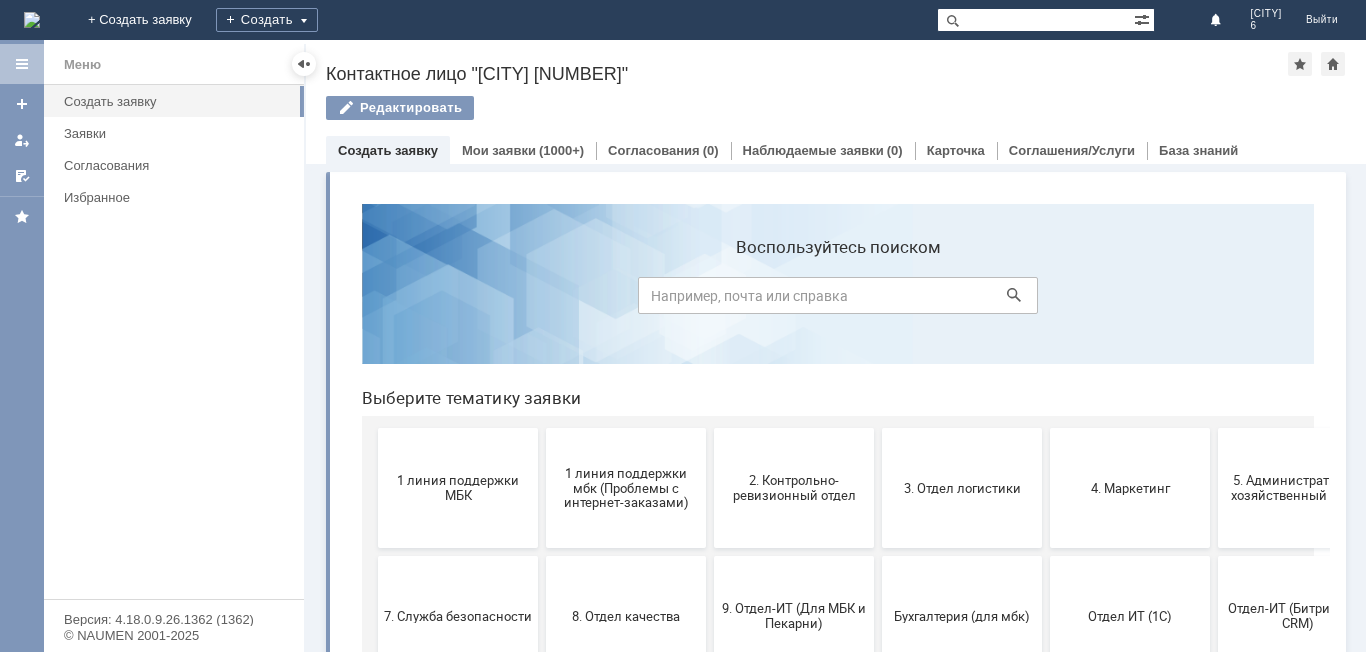 click on "Создать заявку" at bounding box center [388, 150] 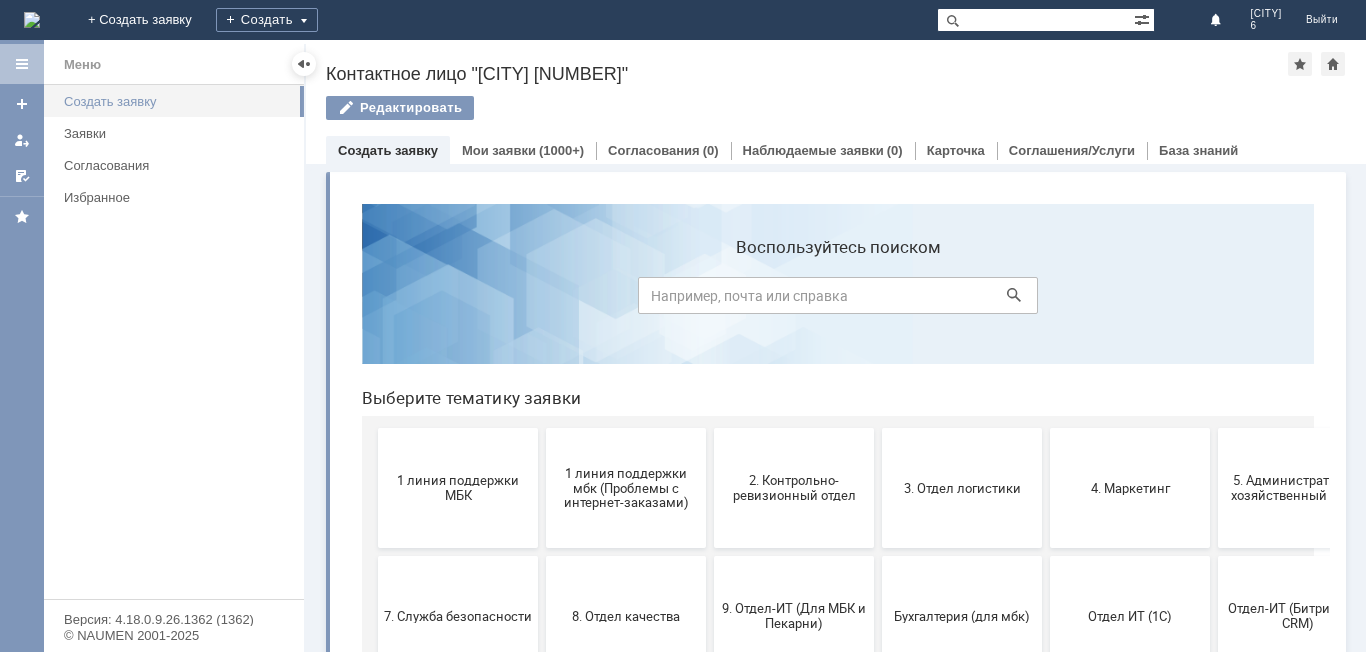 click on "Создать заявку" at bounding box center (178, 101) 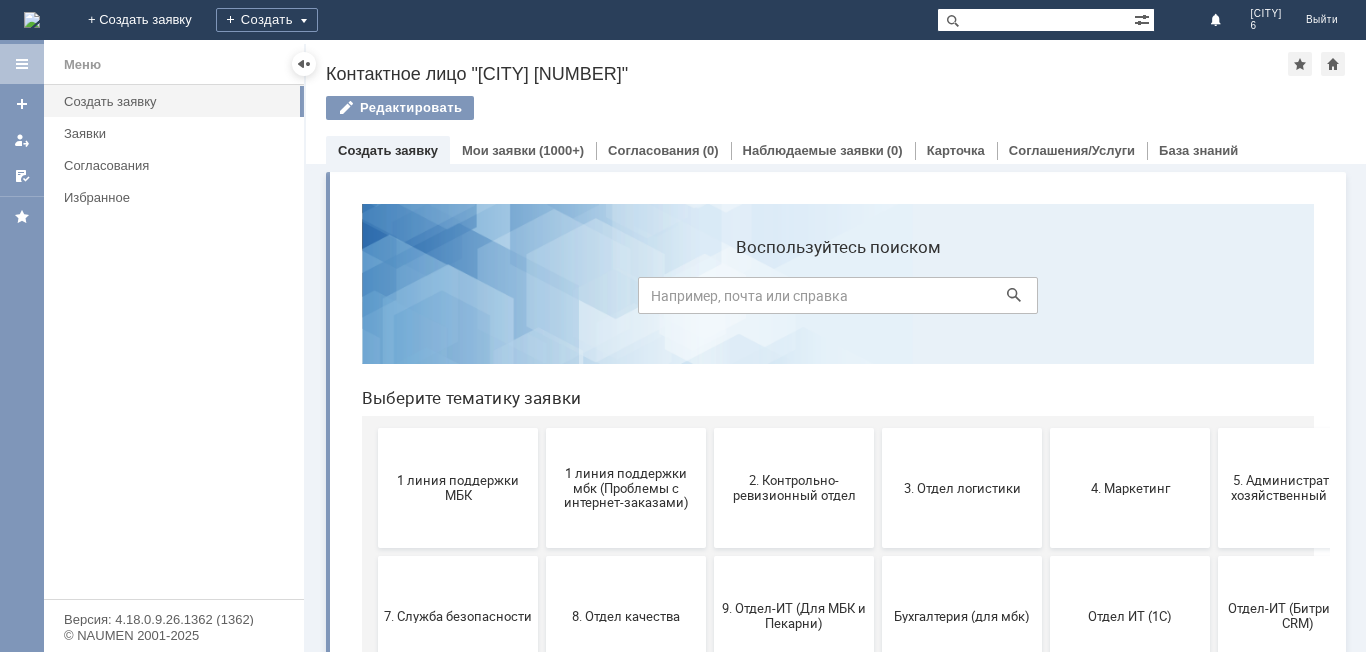 click on "Создать заявку" at bounding box center (388, 150) 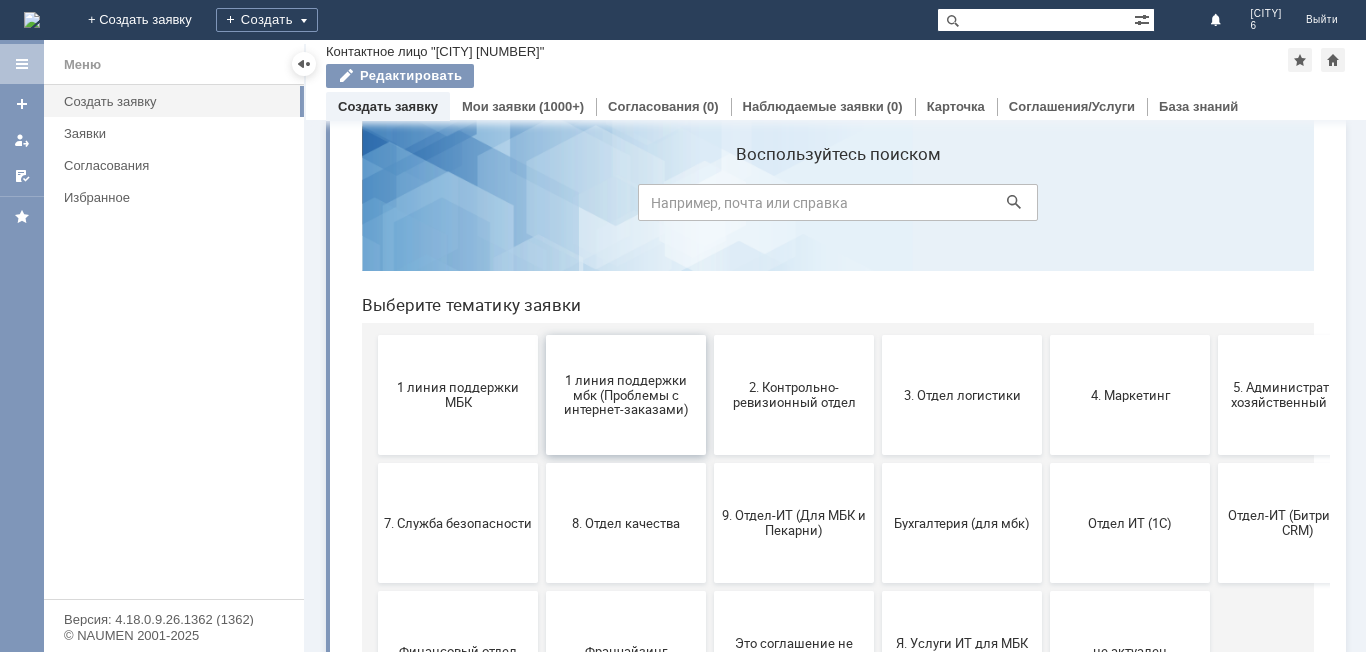 scroll, scrollTop: 0, scrollLeft: 0, axis: both 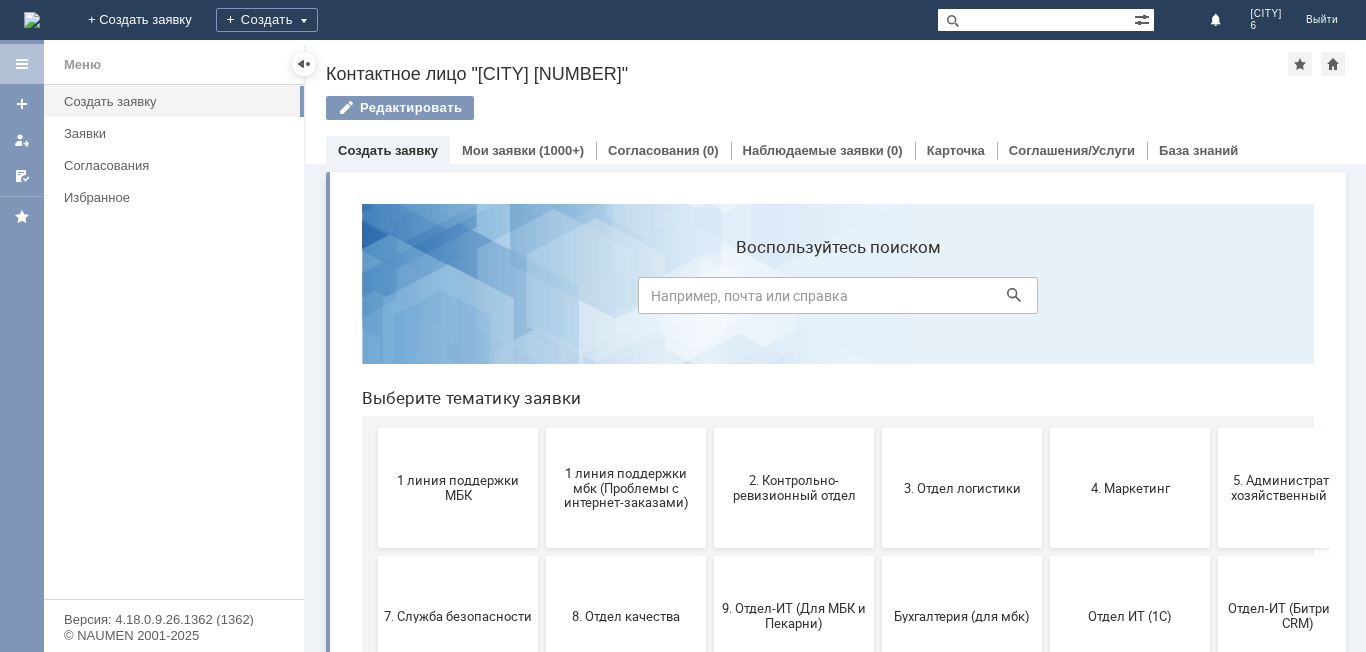 click on "Создать заявку" at bounding box center (388, 150) 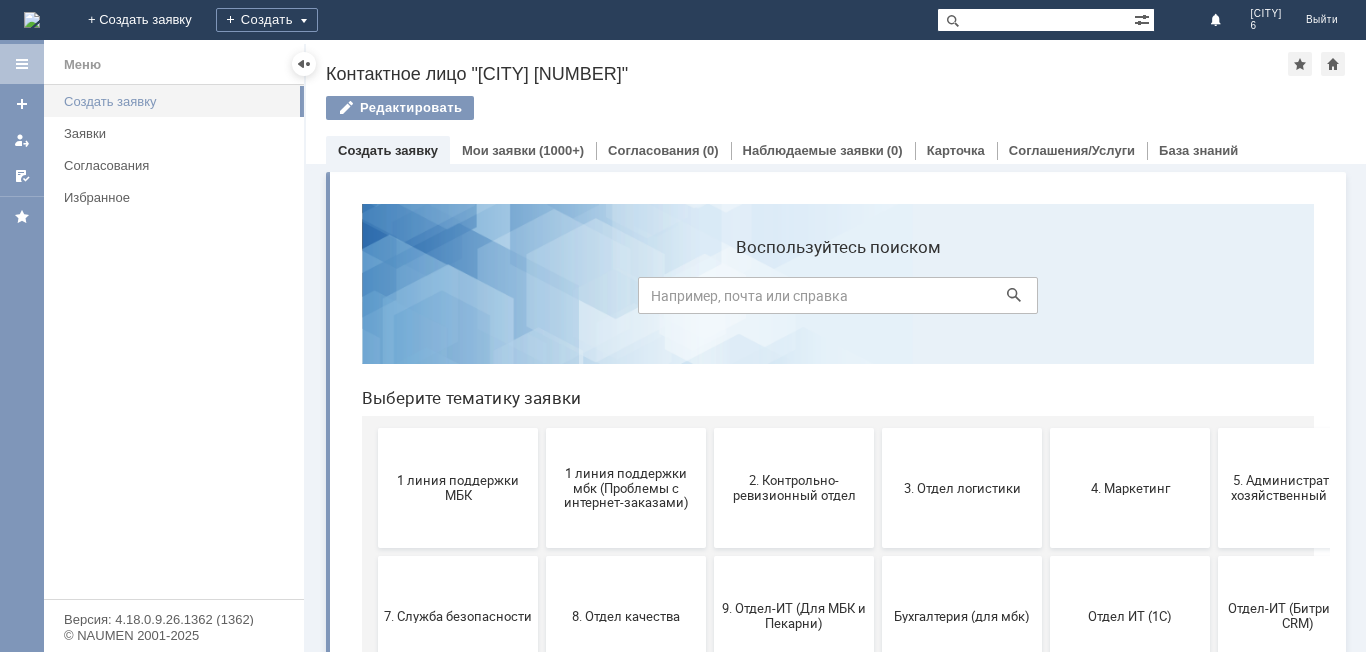 click on "Создать заявку" at bounding box center [178, 101] 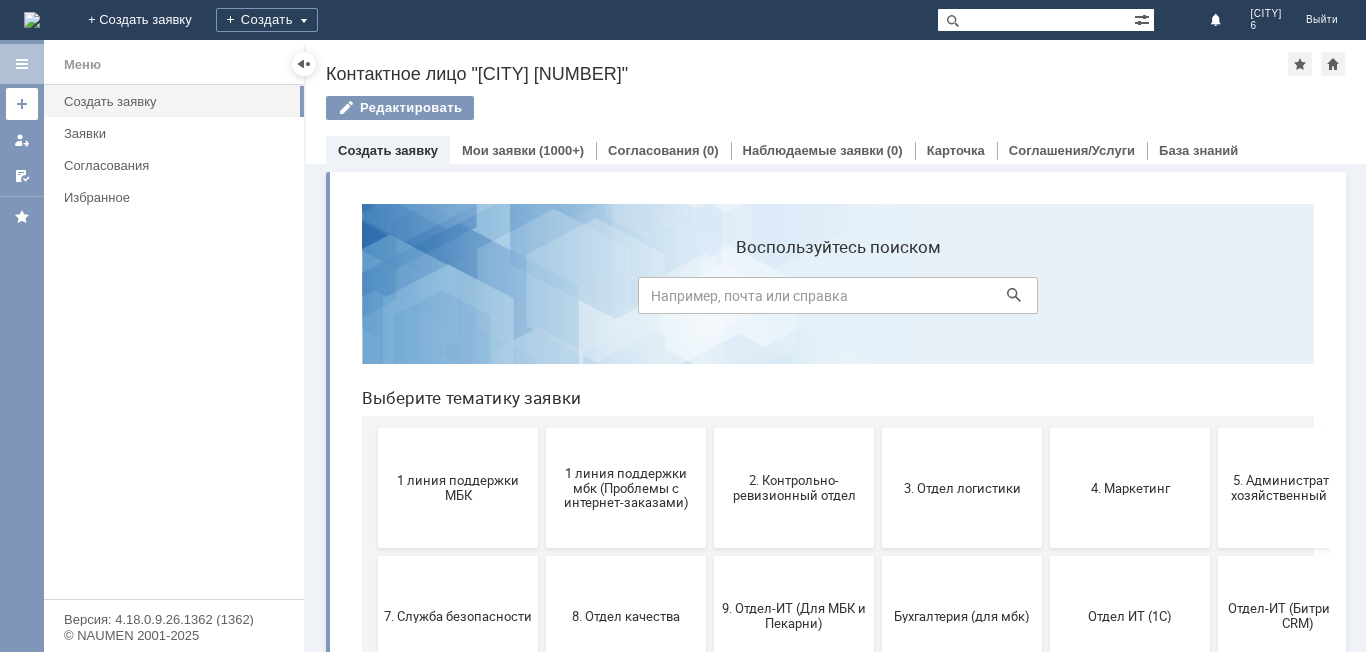 click at bounding box center [22, 104] 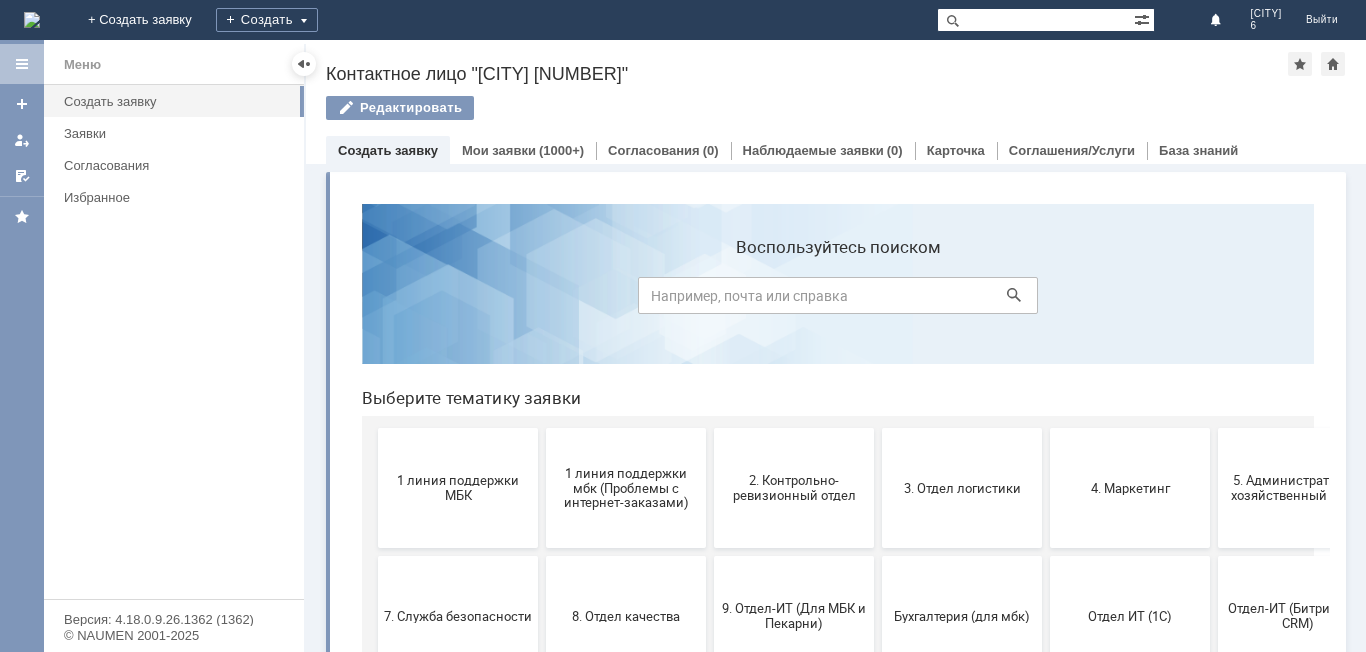 click on "Создать заявку" at bounding box center (388, 150) 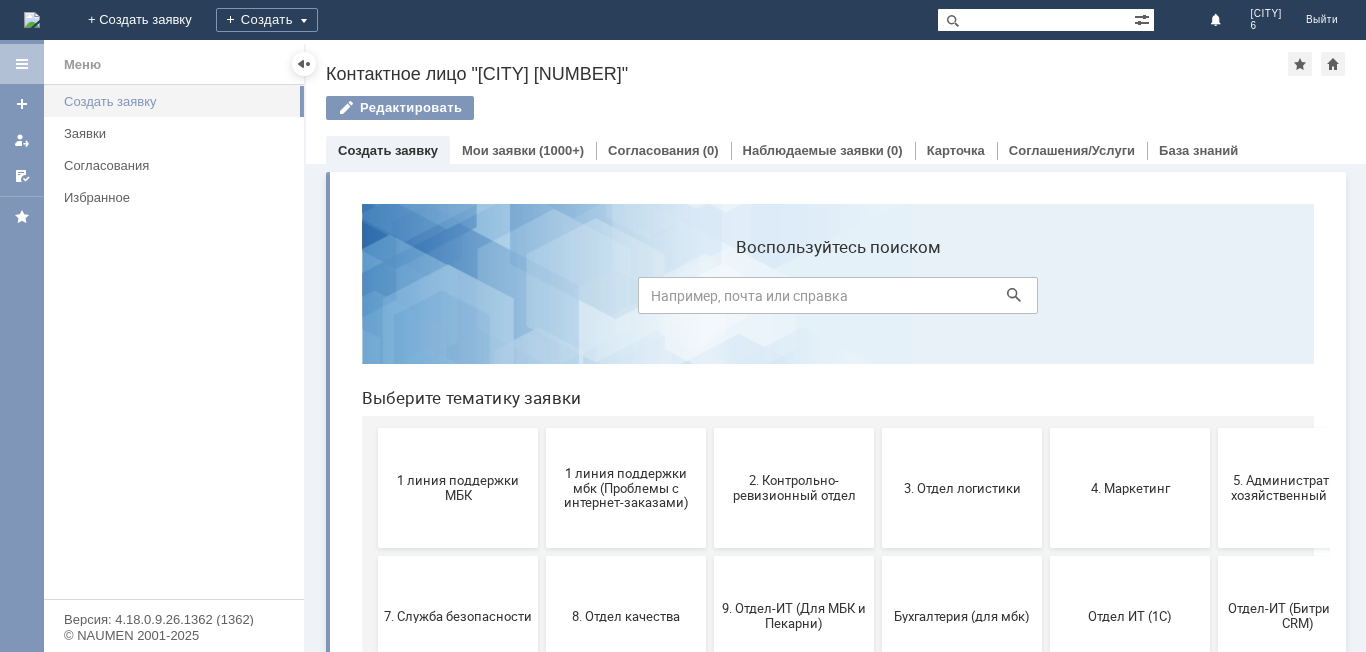 click on "Создать заявку" at bounding box center (178, 101) 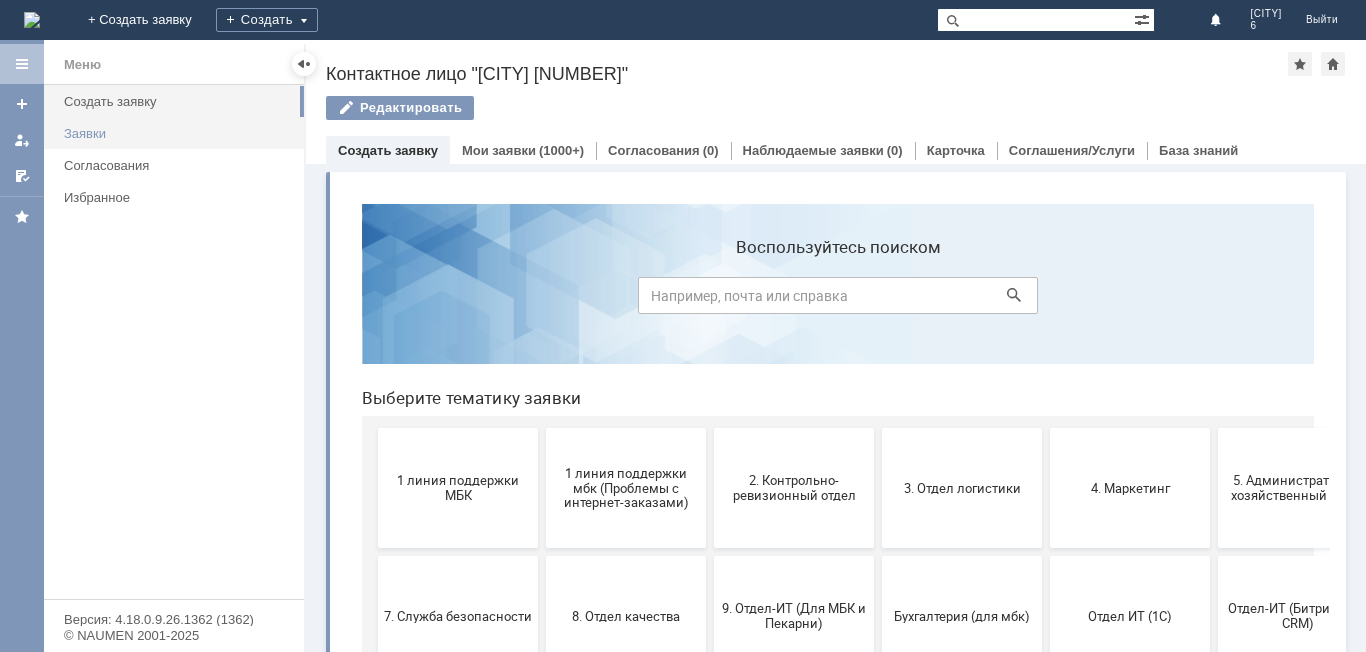 click on "Заявки" at bounding box center [178, 133] 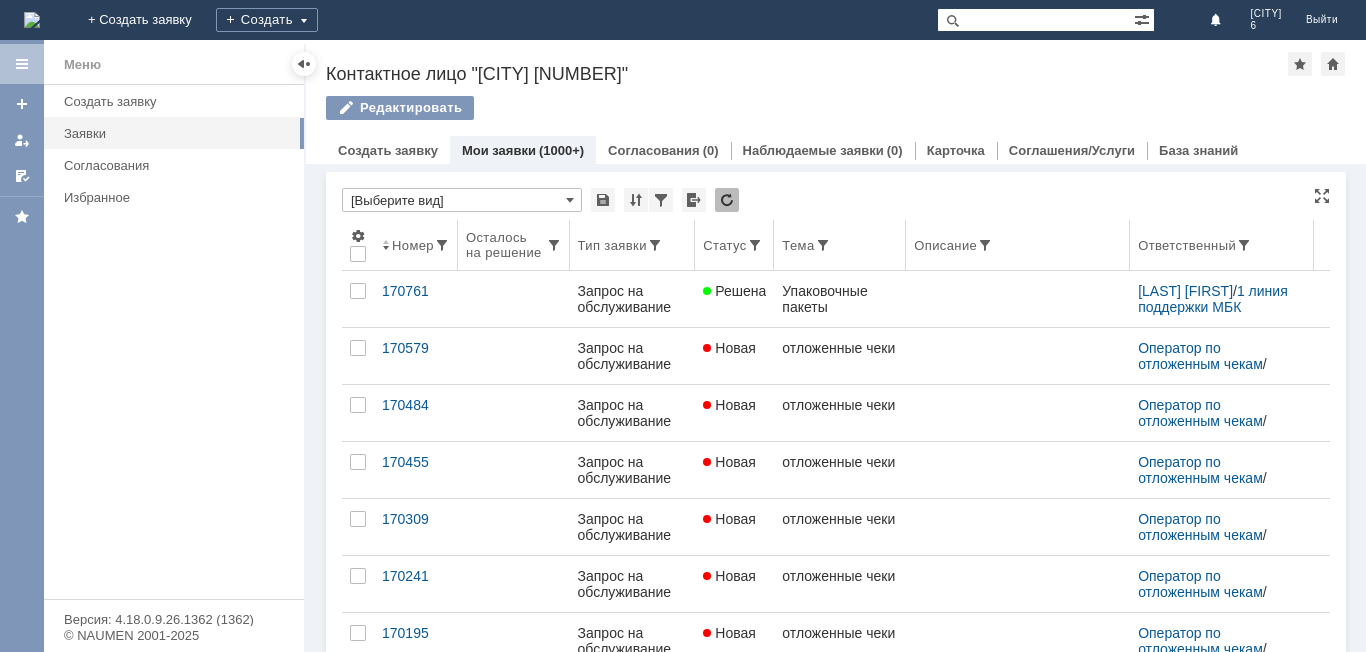 scroll, scrollTop: 0, scrollLeft: 0, axis: both 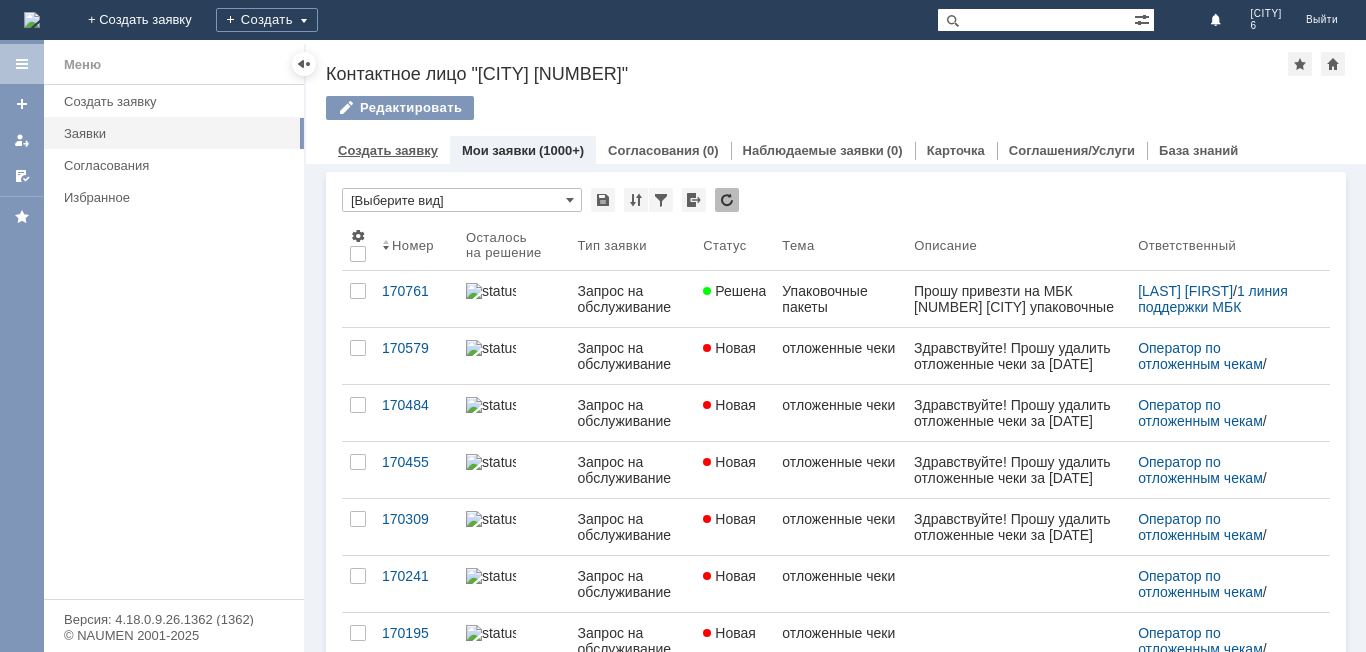 click on "Создать заявку" at bounding box center (388, 150) 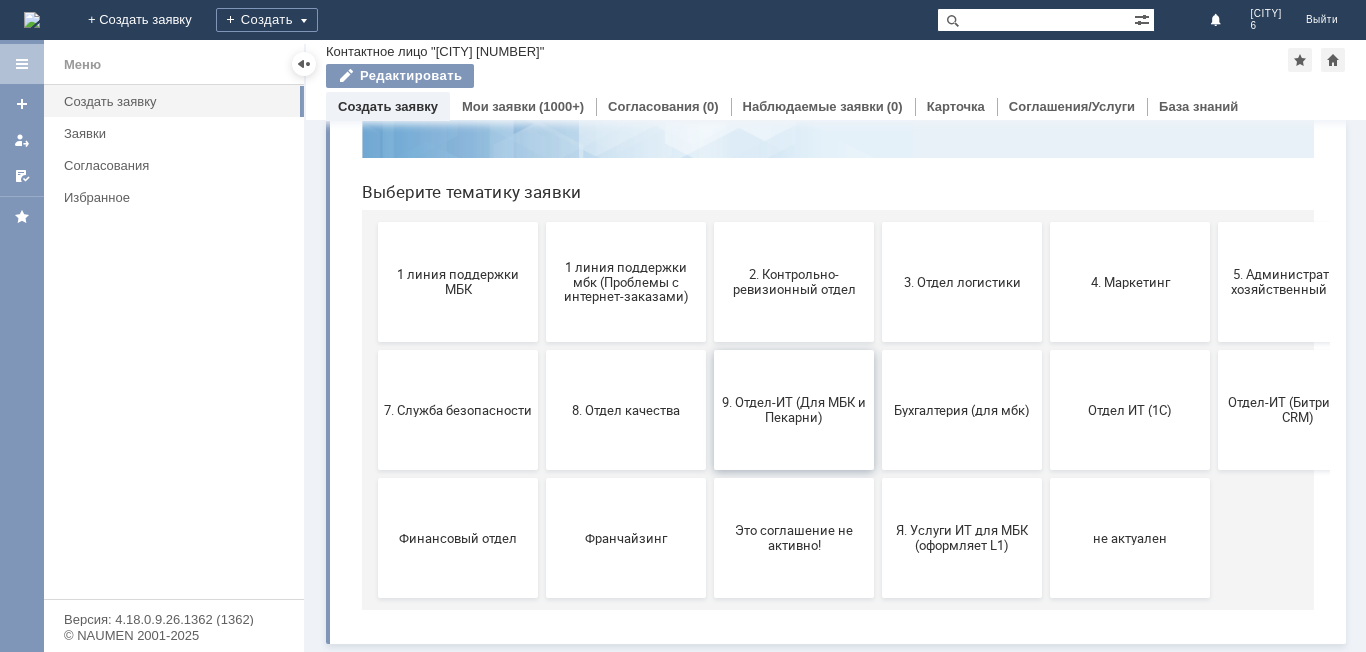 scroll, scrollTop: 163, scrollLeft: 0, axis: vertical 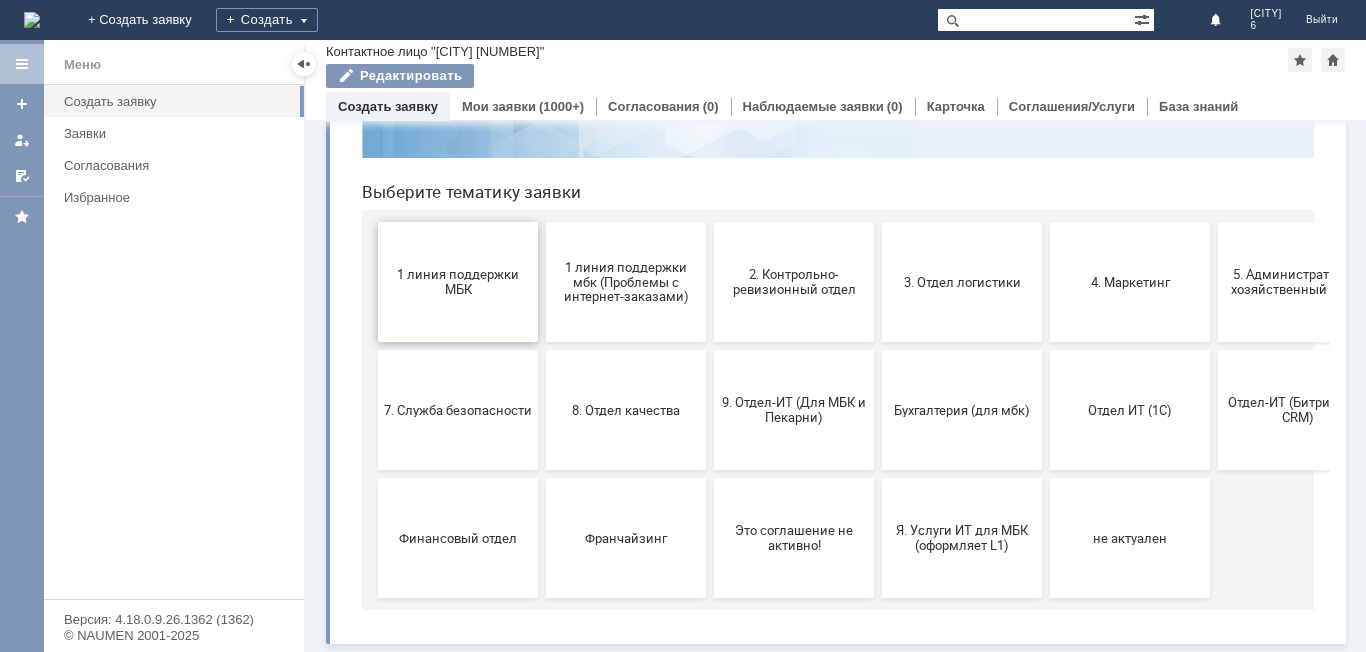 click on "1 линия поддержки МБК" at bounding box center [458, 282] 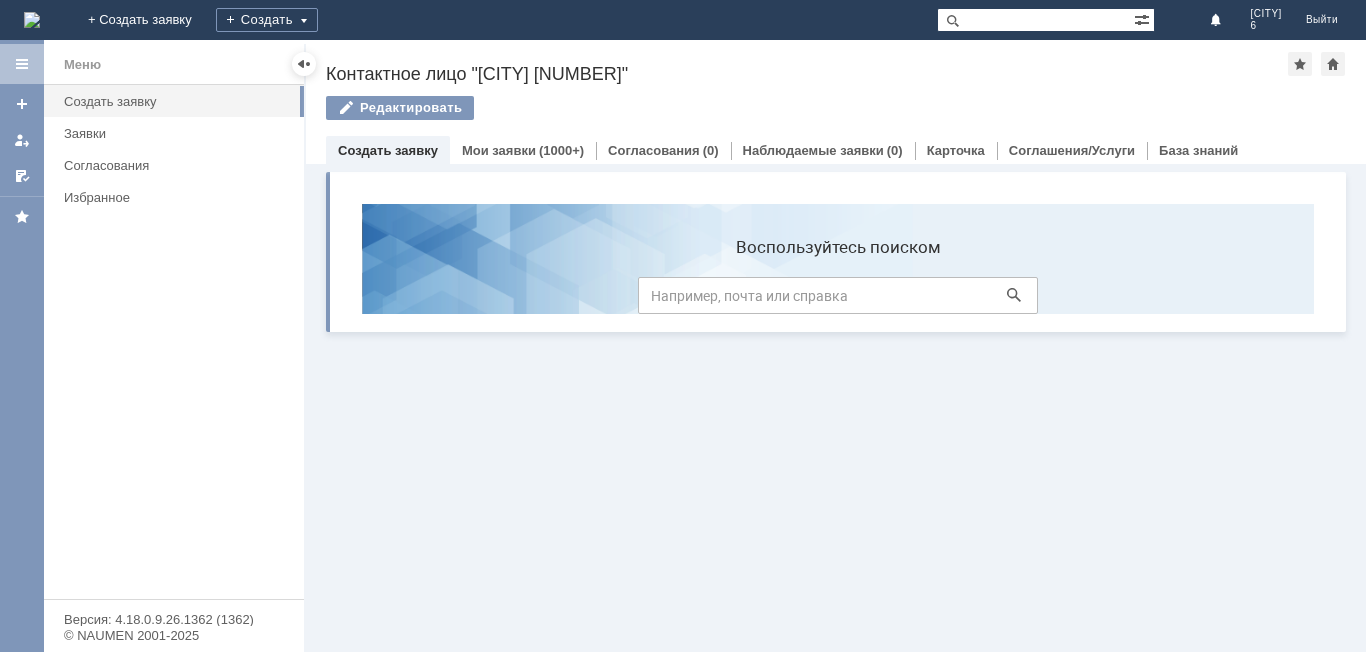 scroll, scrollTop: 0, scrollLeft: 0, axis: both 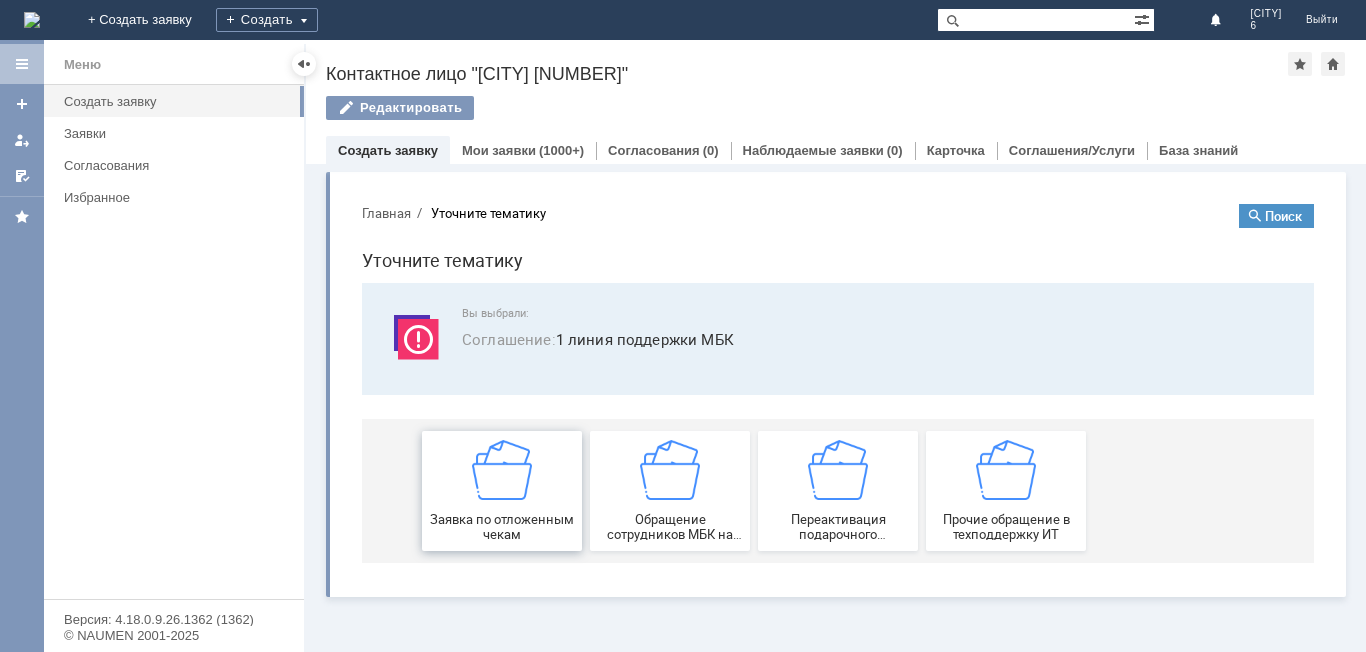 click at bounding box center (502, 470) 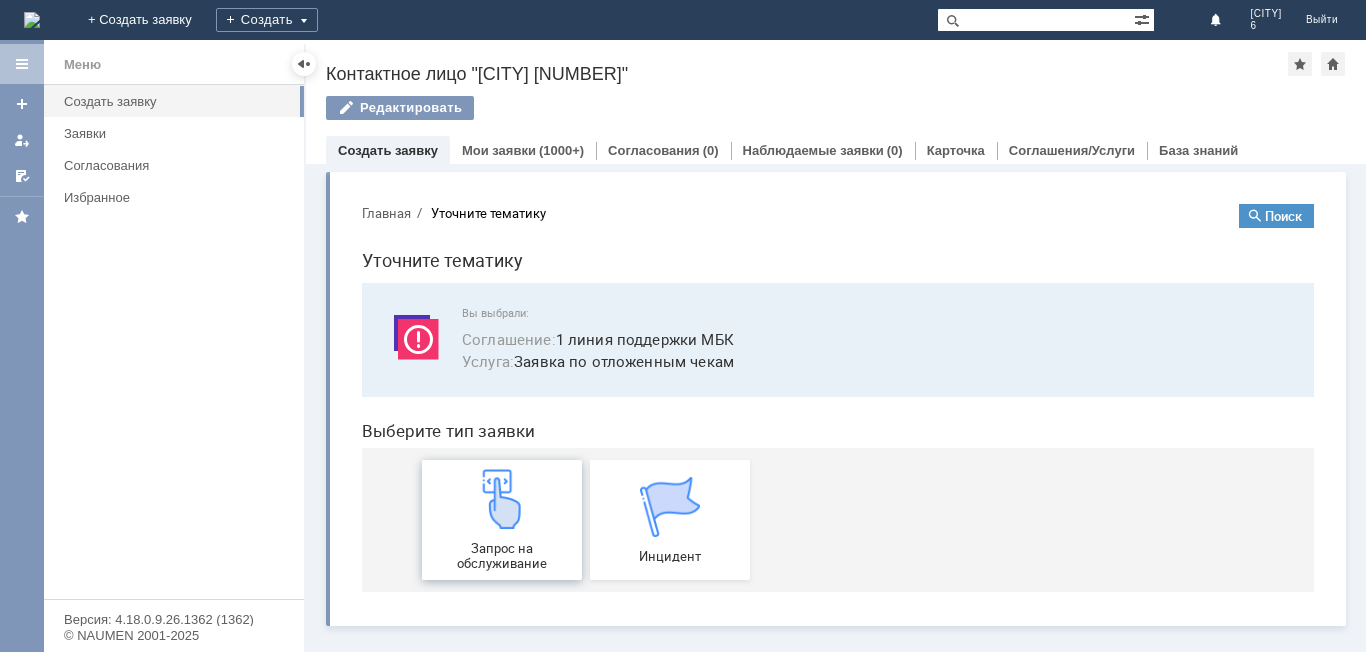 click on "Запрос на обслуживание" at bounding box center [502, 520] 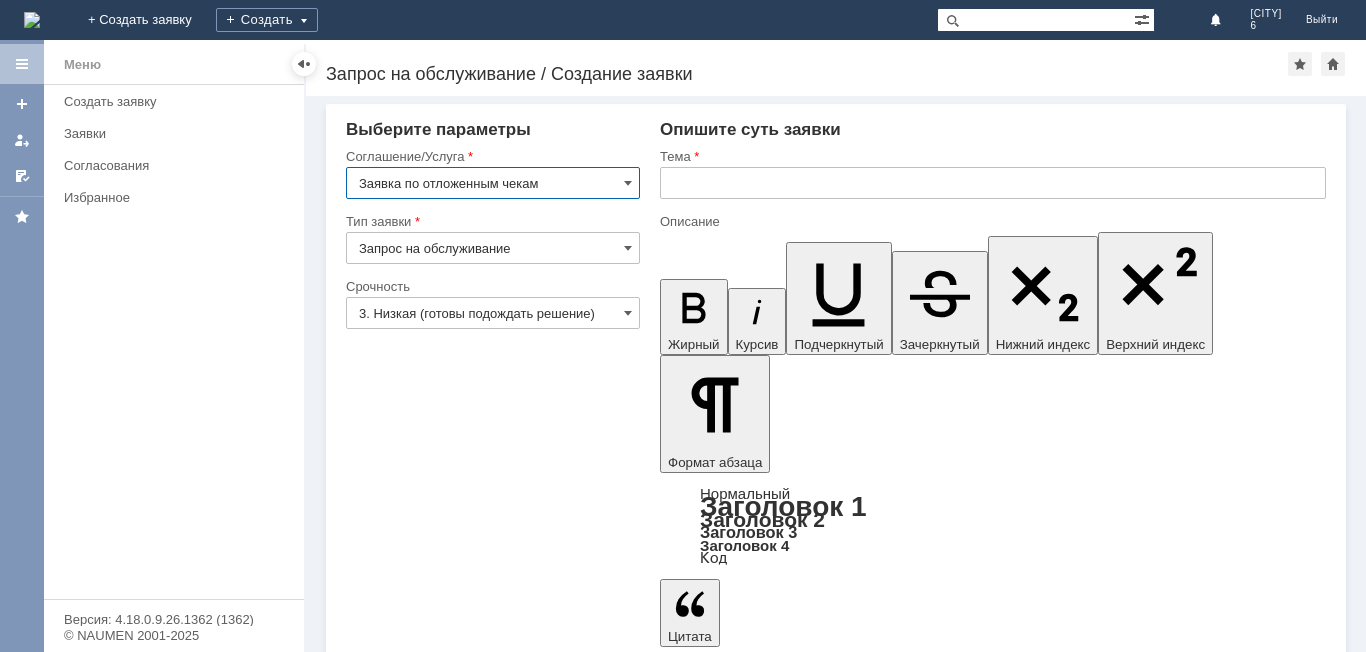 scroll, scrollTop: 0, scrollLeft: 0, axis: both 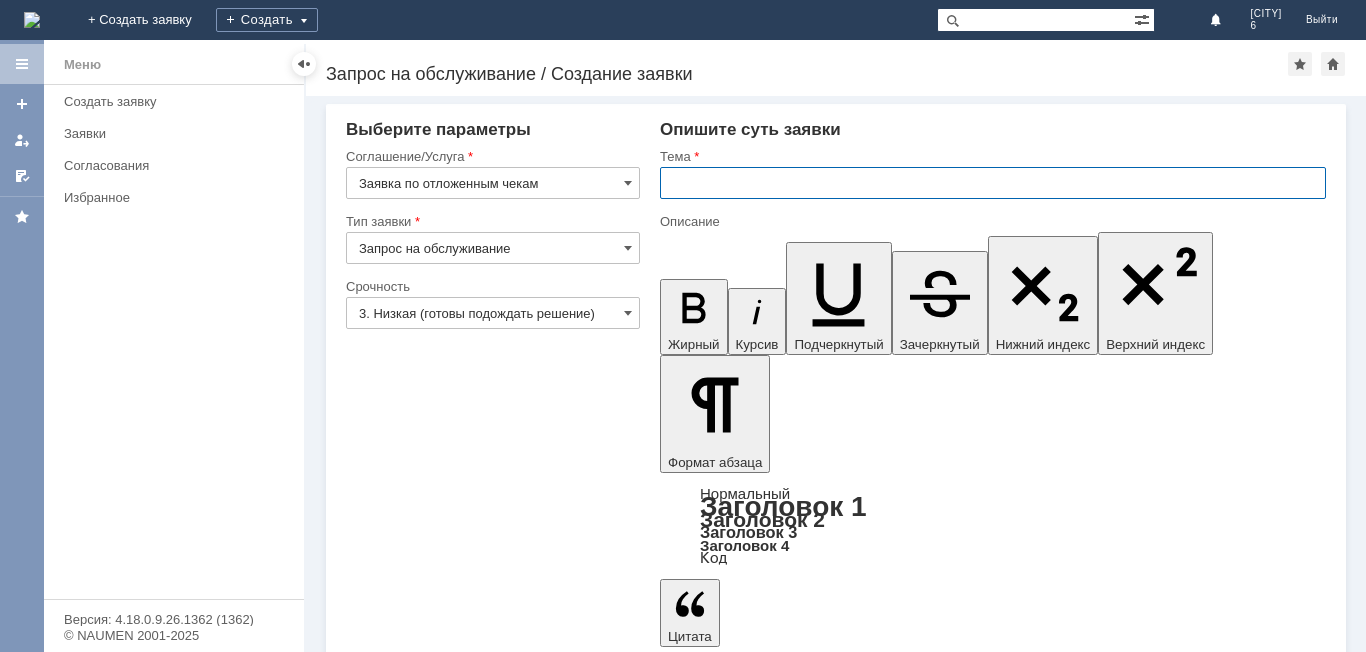 click at bounding box center (993, 183) 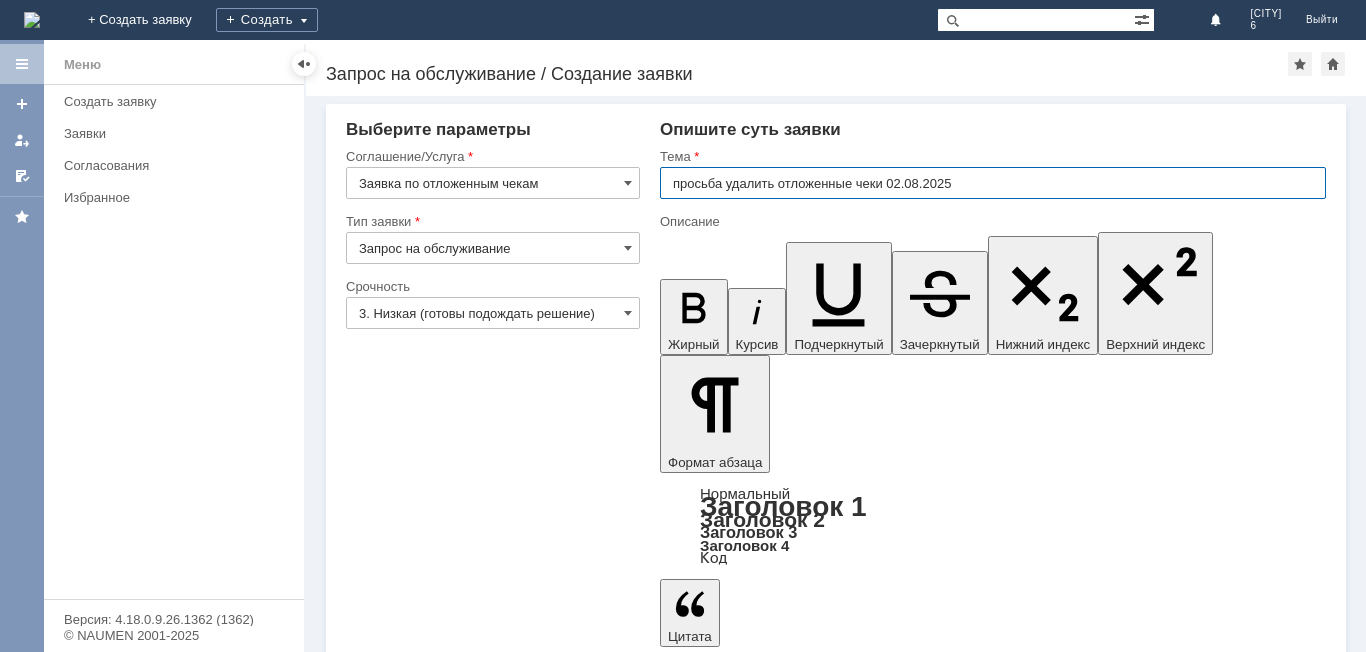 type on "просьба удалить отложенные чеки 02.08.2025" 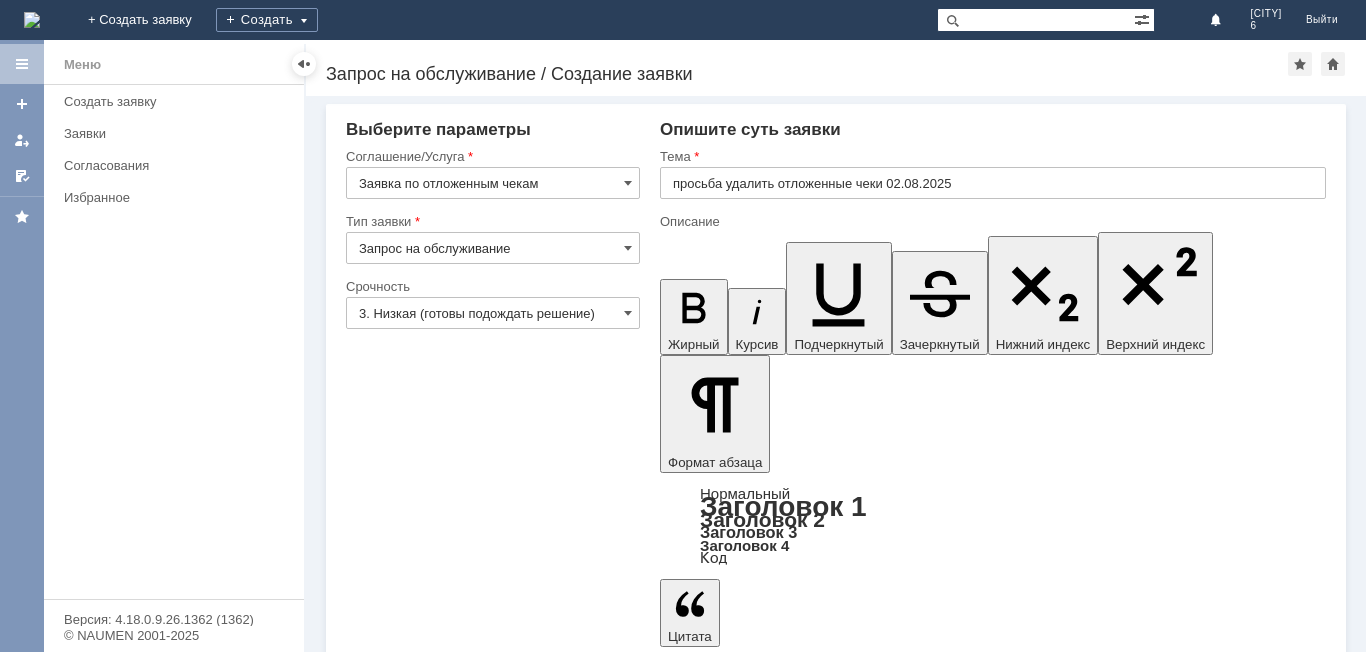 click on "Добавить файл" at bounding box center [736, 5059] 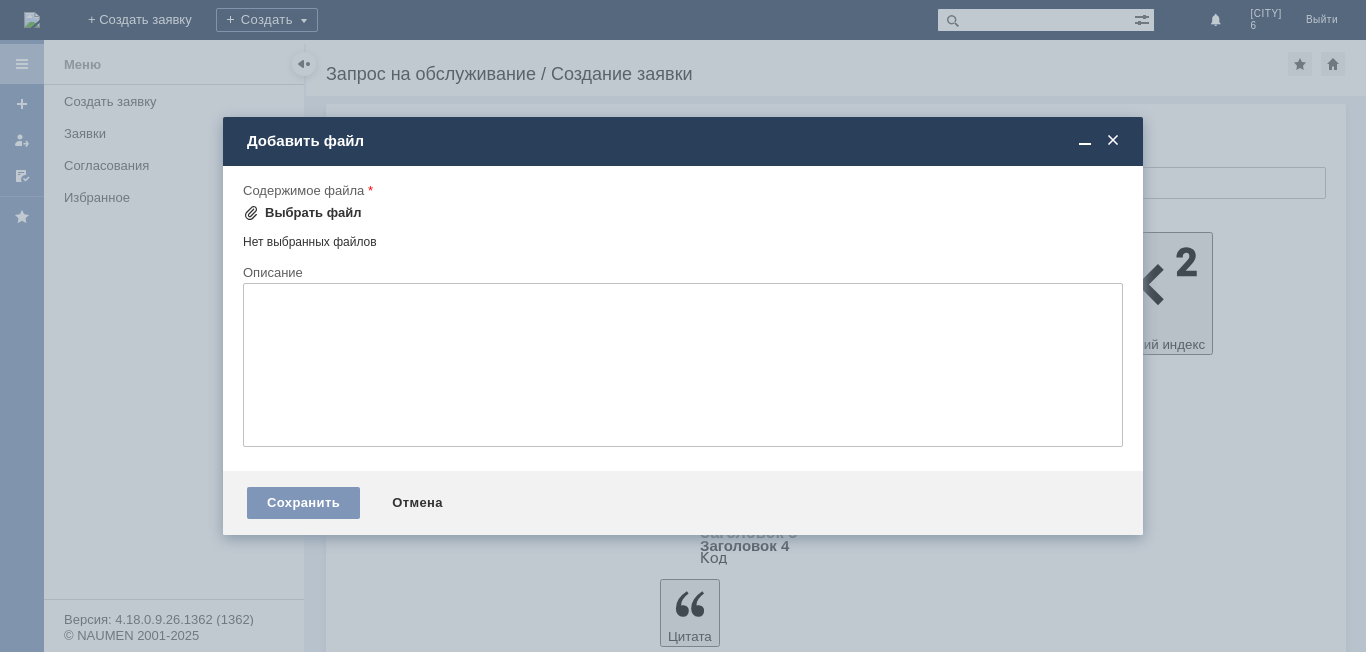 click on "Выбрать файл" at bounding box center (313, 213) 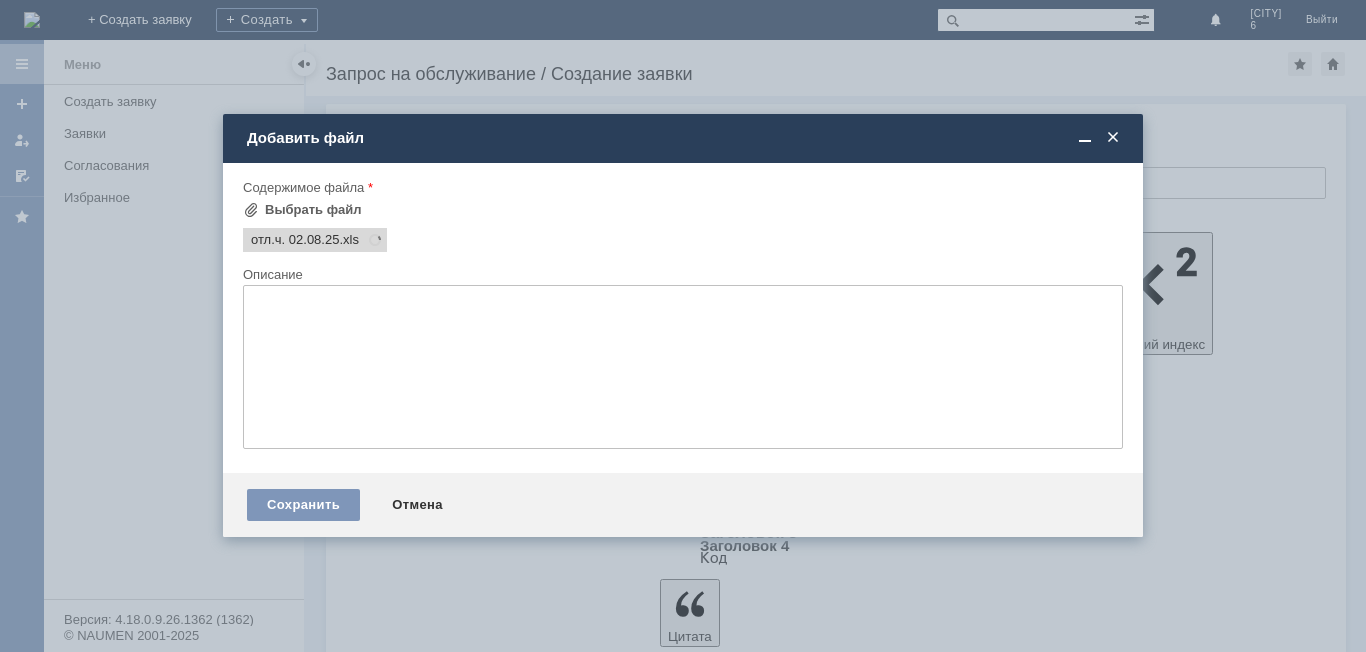scroll, scrollTop: 0, scrollLeft: 0, axis: both 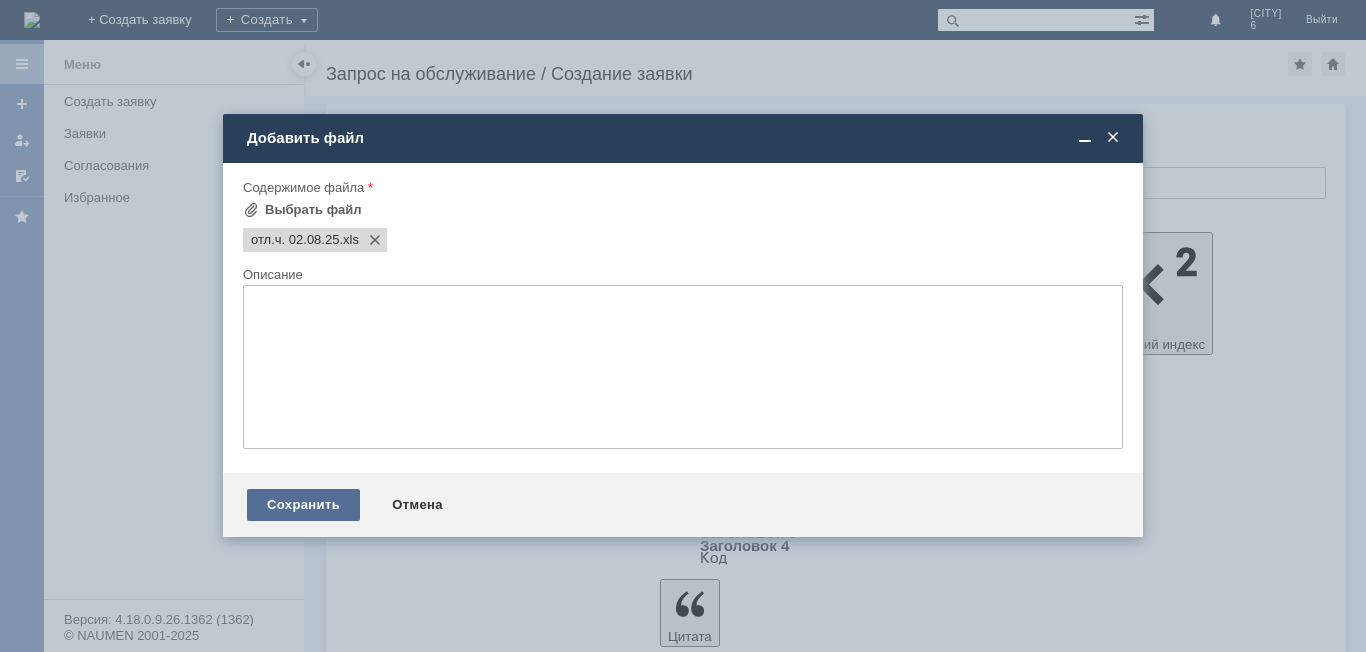 click on "Сохранить" at bounding box center [303, 505] 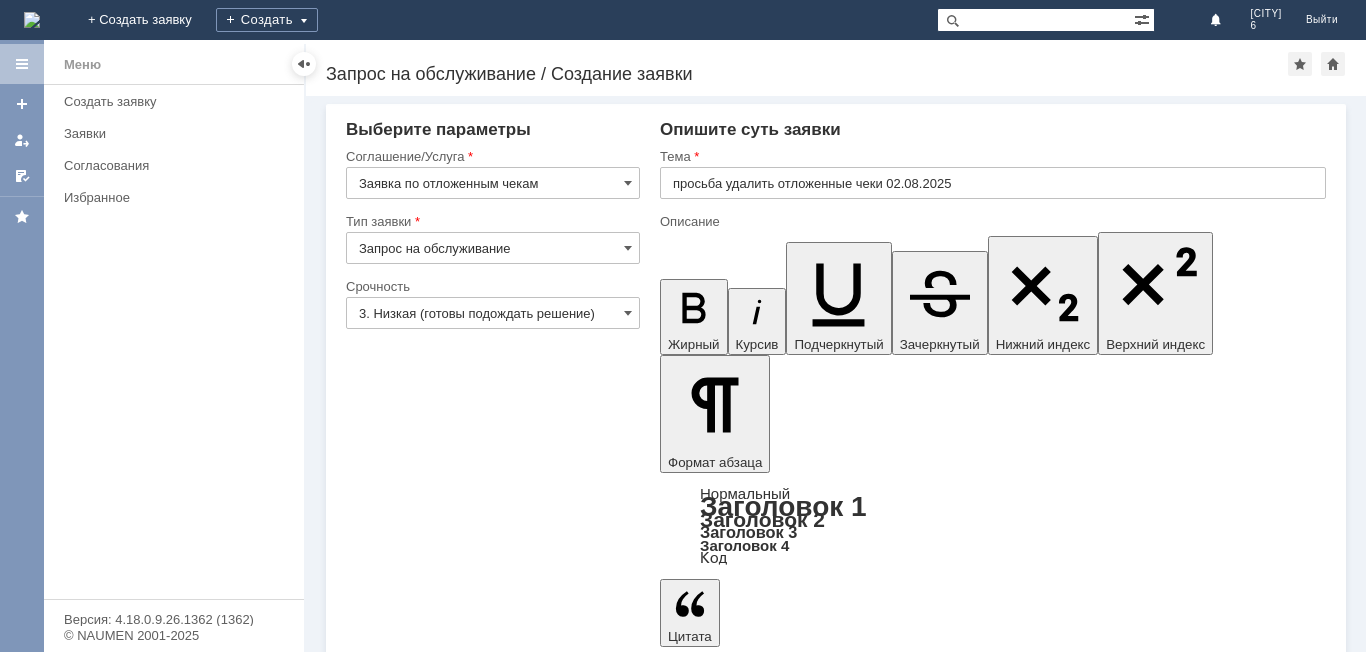 click on "Сохранить" at bounding box center [406, 5189] 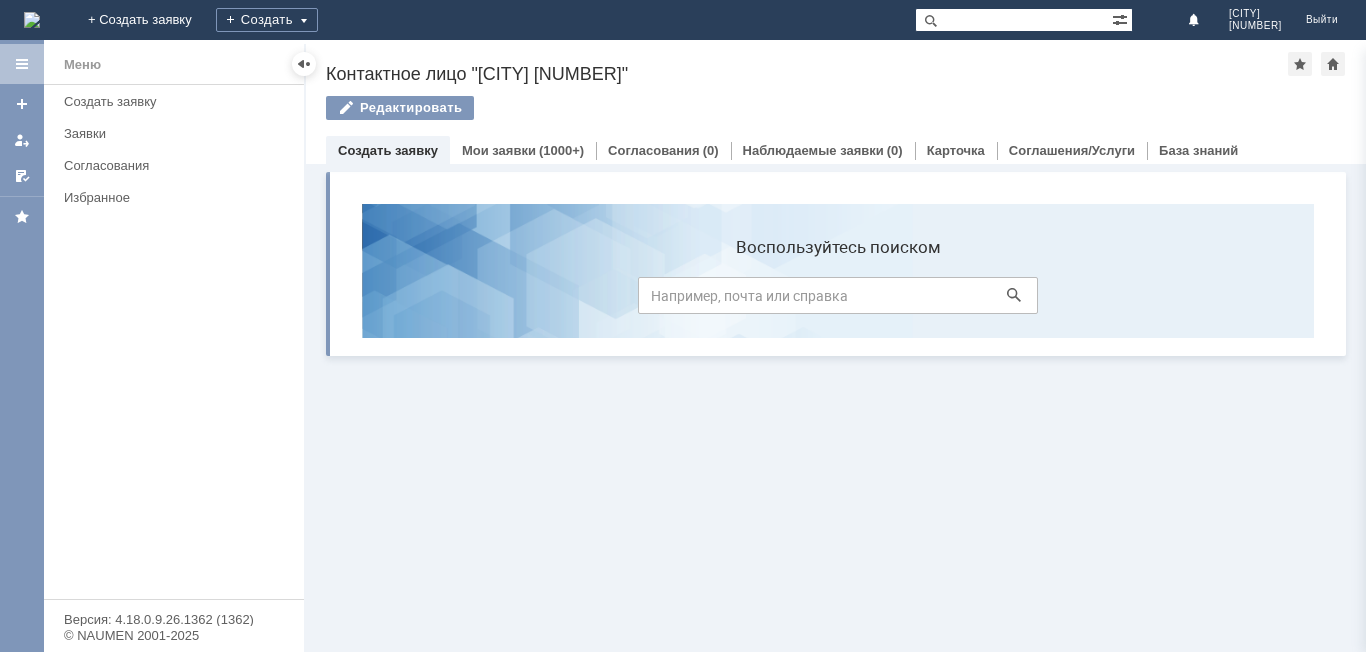 scroll, scrollTop: 0, scrollLeft: 0, axis: both 